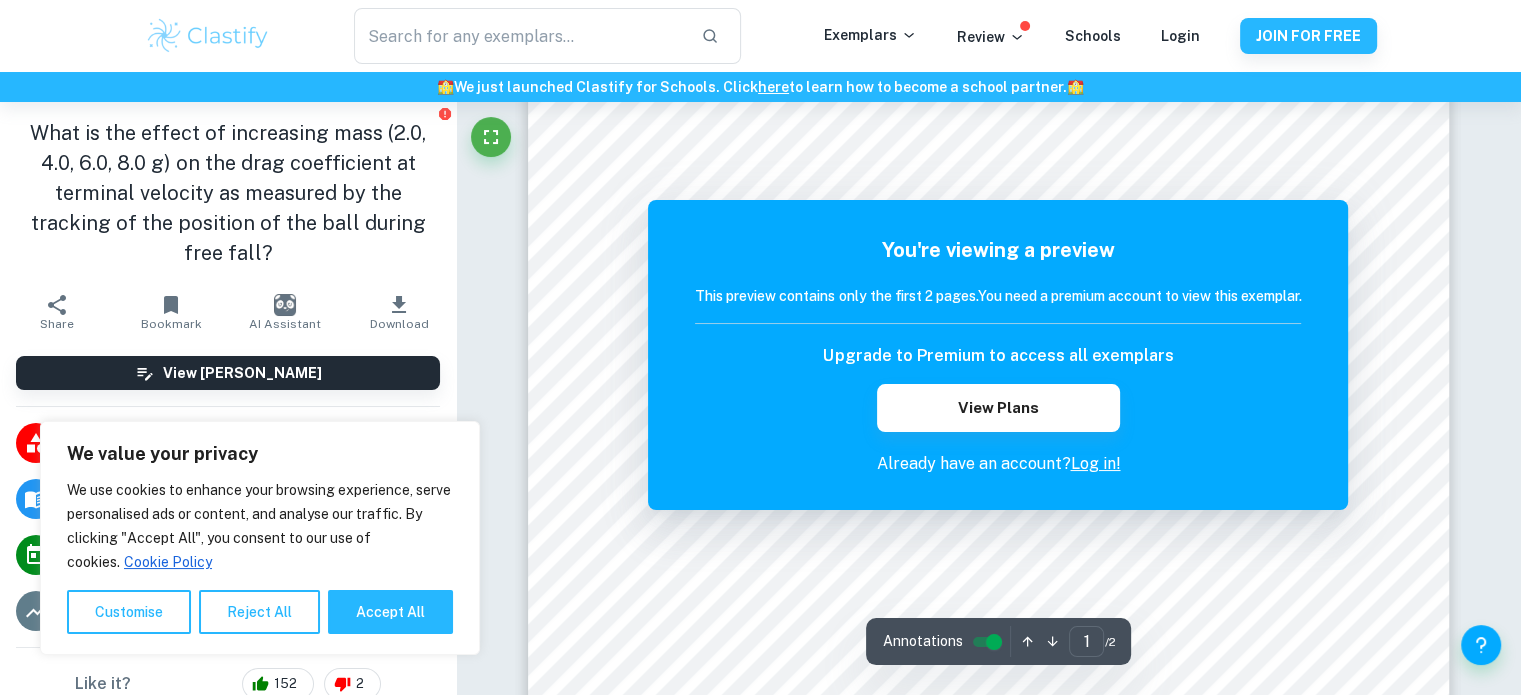 scroll, scrollTop: 503, scrollLeft: 0, axis: vertical 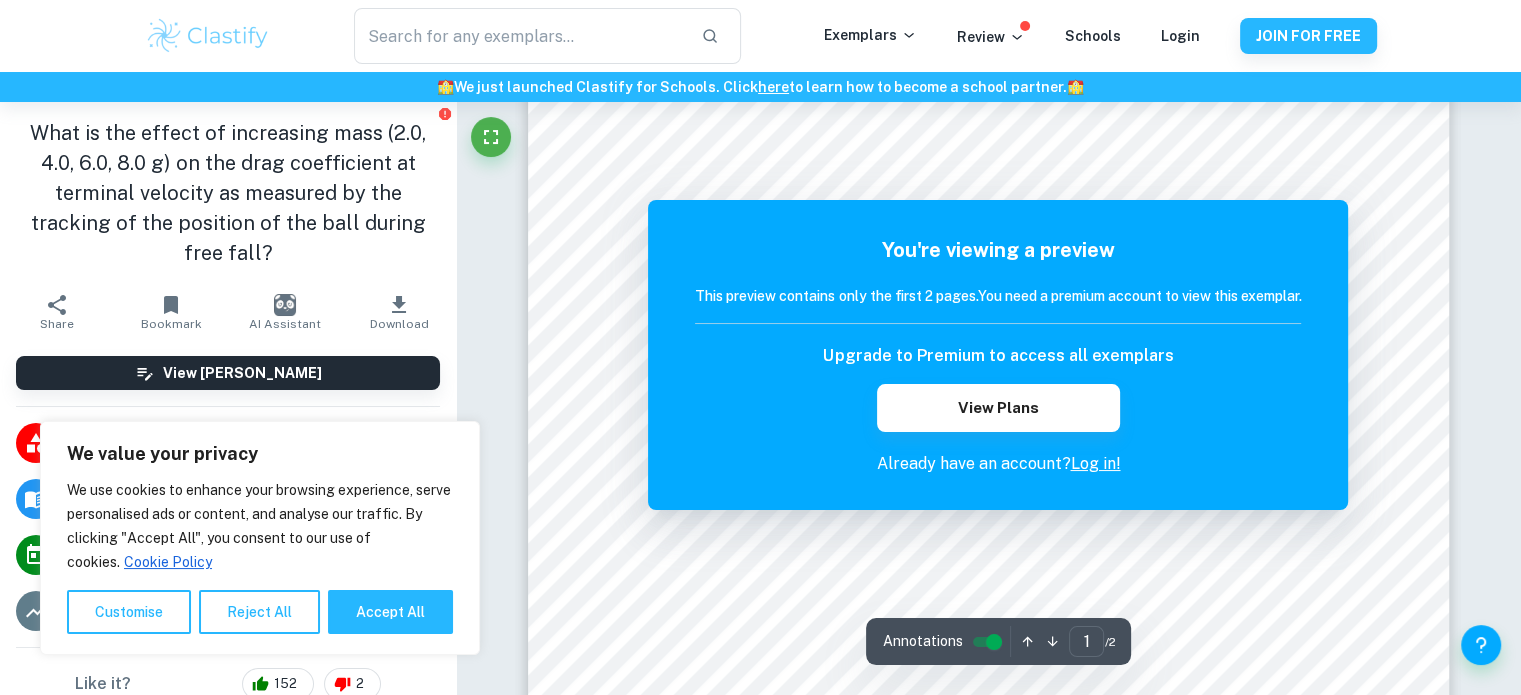 click on "Log in!" at bounding box center [1095, 463] 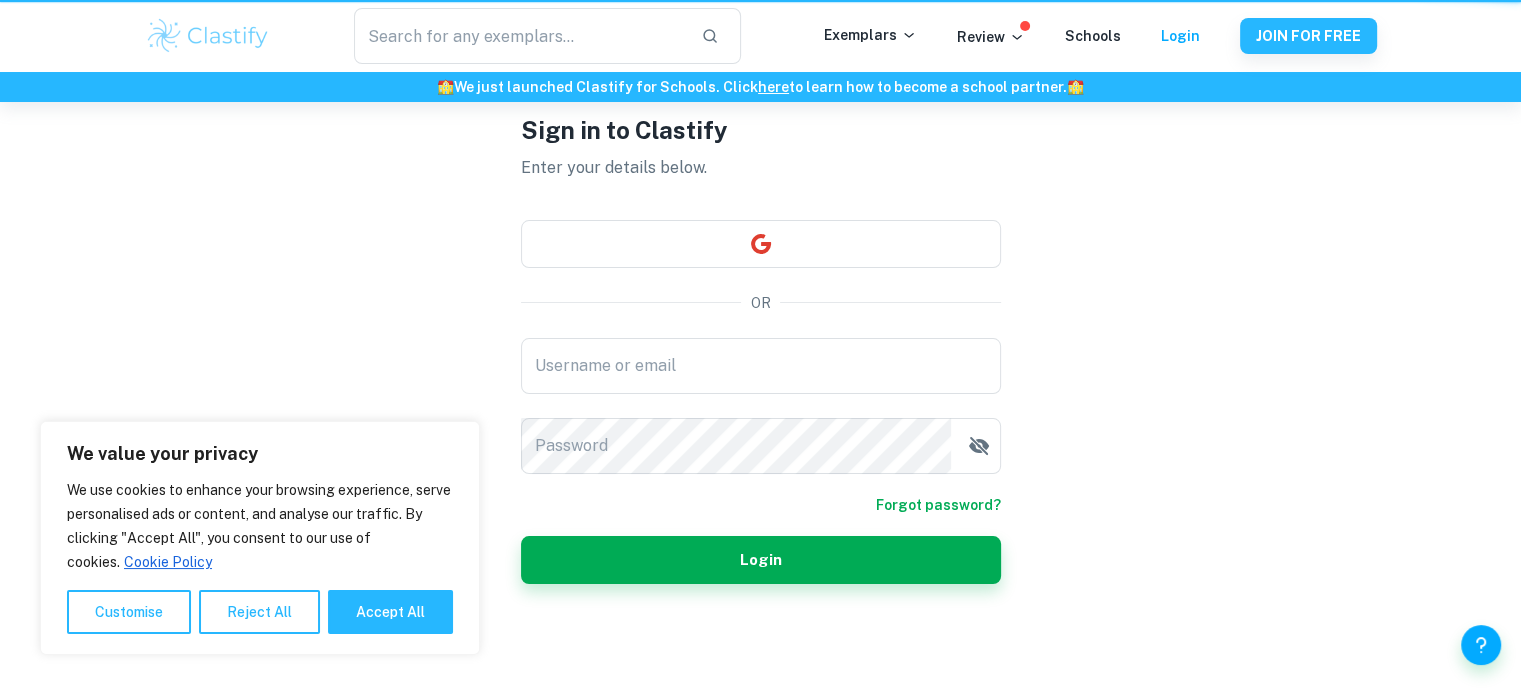 scroll, scrollTop: 0, scrollLeft: 0, axis: both 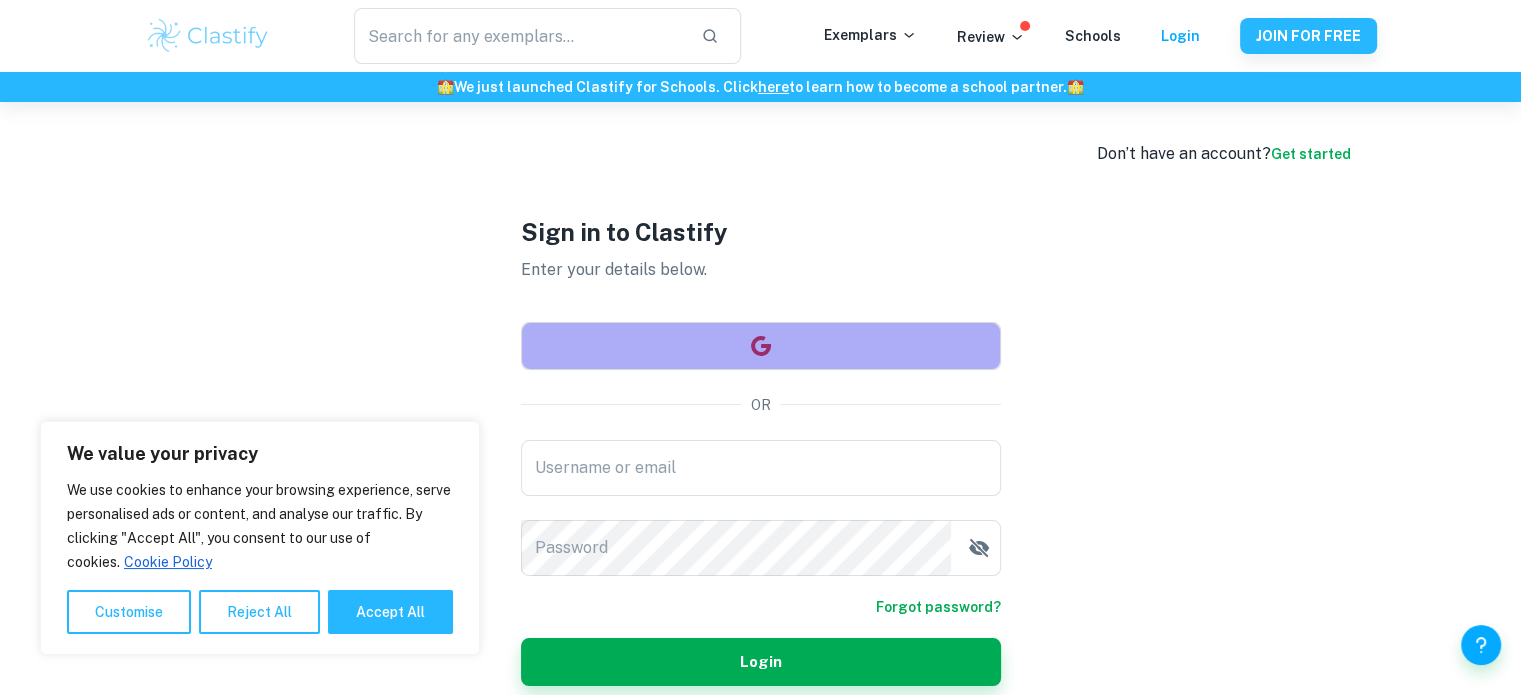 click at bounding box center (761, 346) 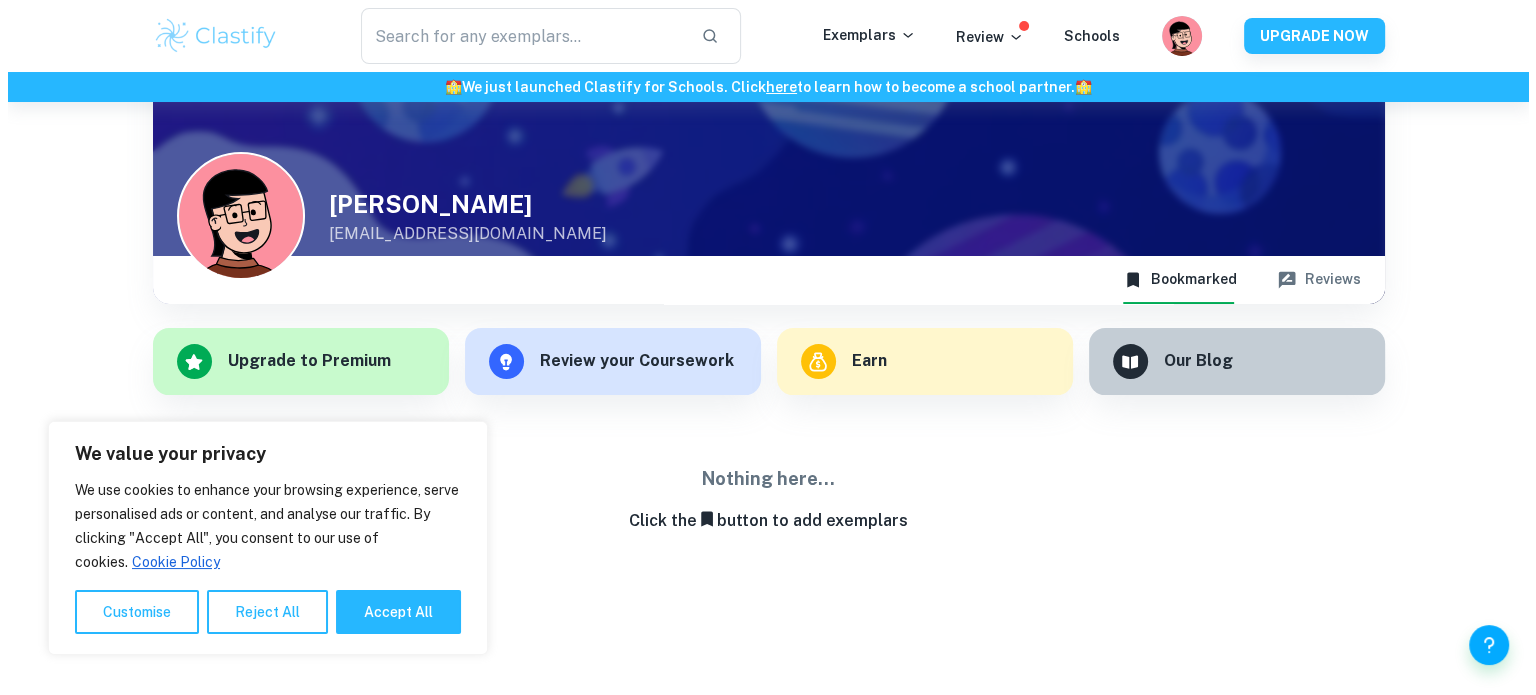 scroll, scrollTop: 102, scrollLeft: 0, axis: vertical 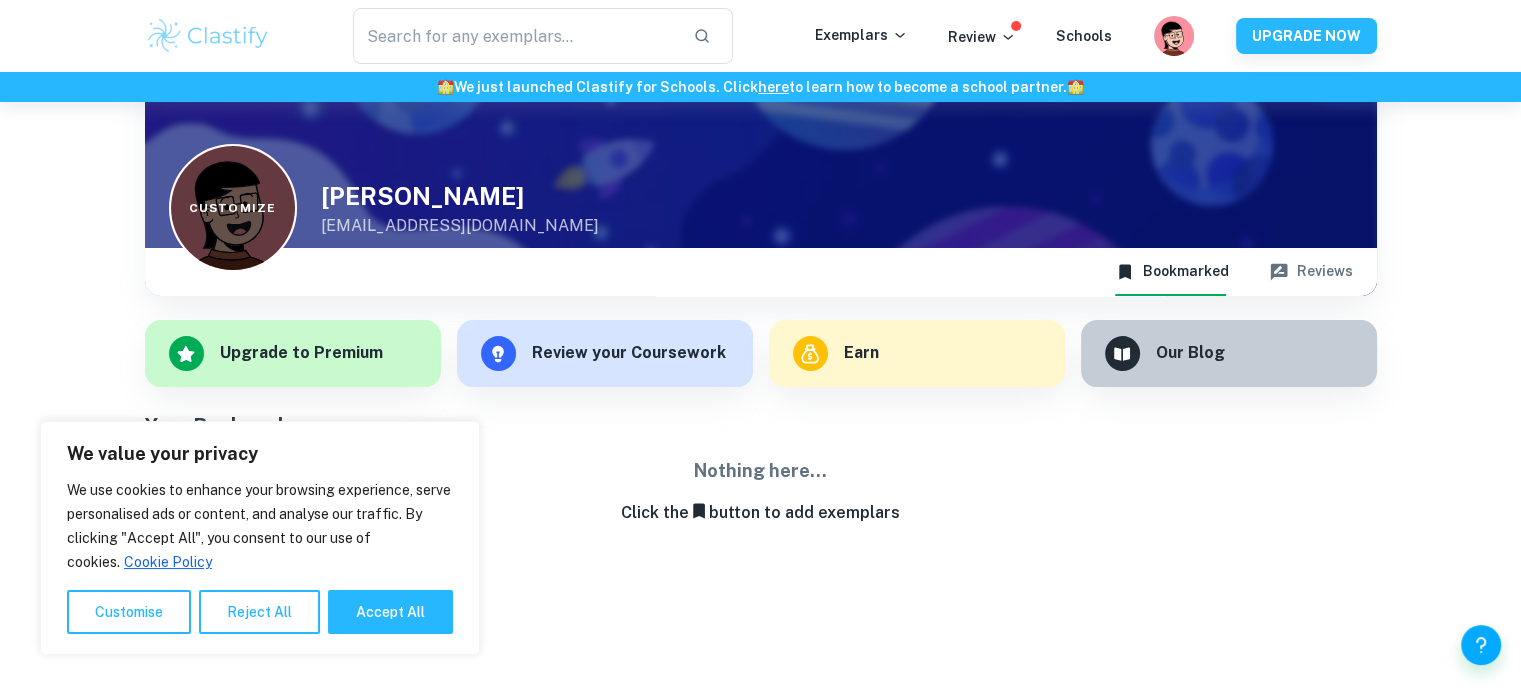 click on "Customize" at bounding box center (233, 208) 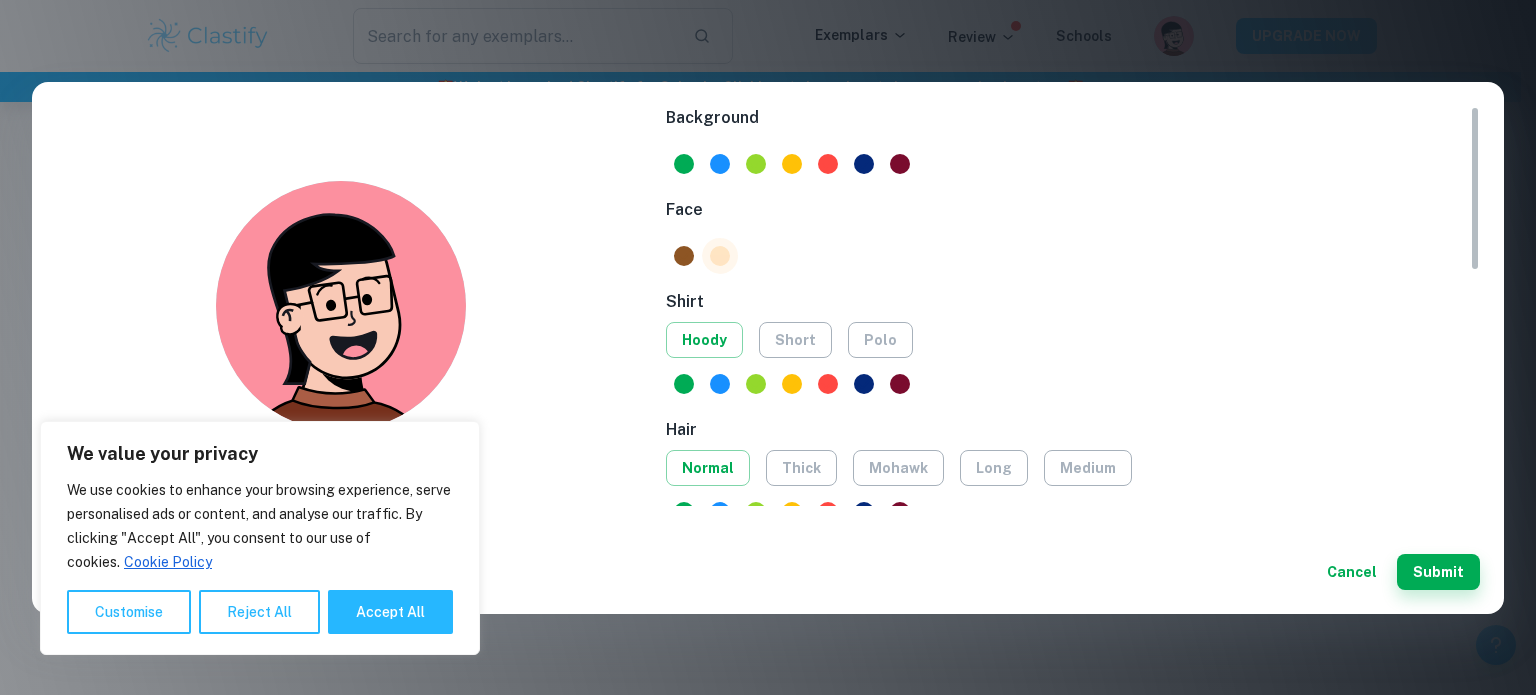click at bounding box center (720, 256) 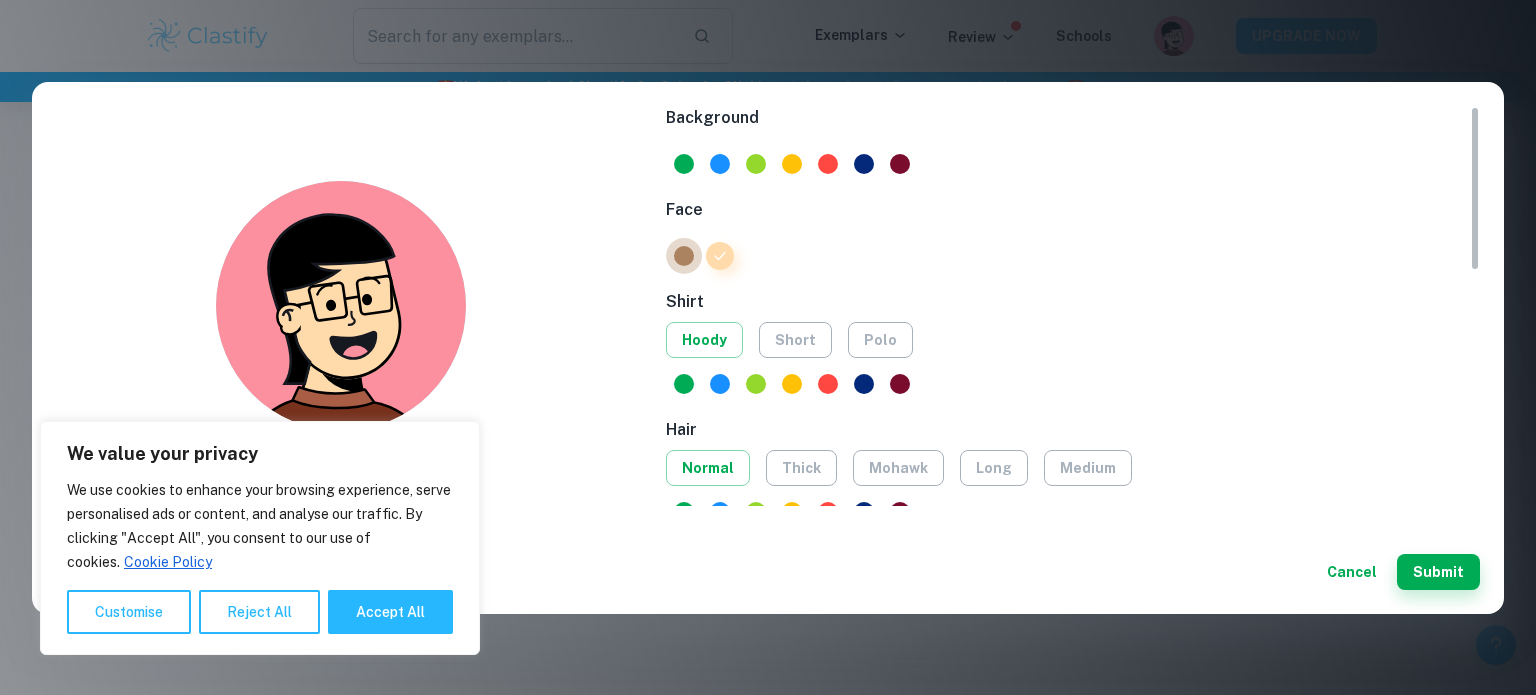 click at bounding box center [684, 256] 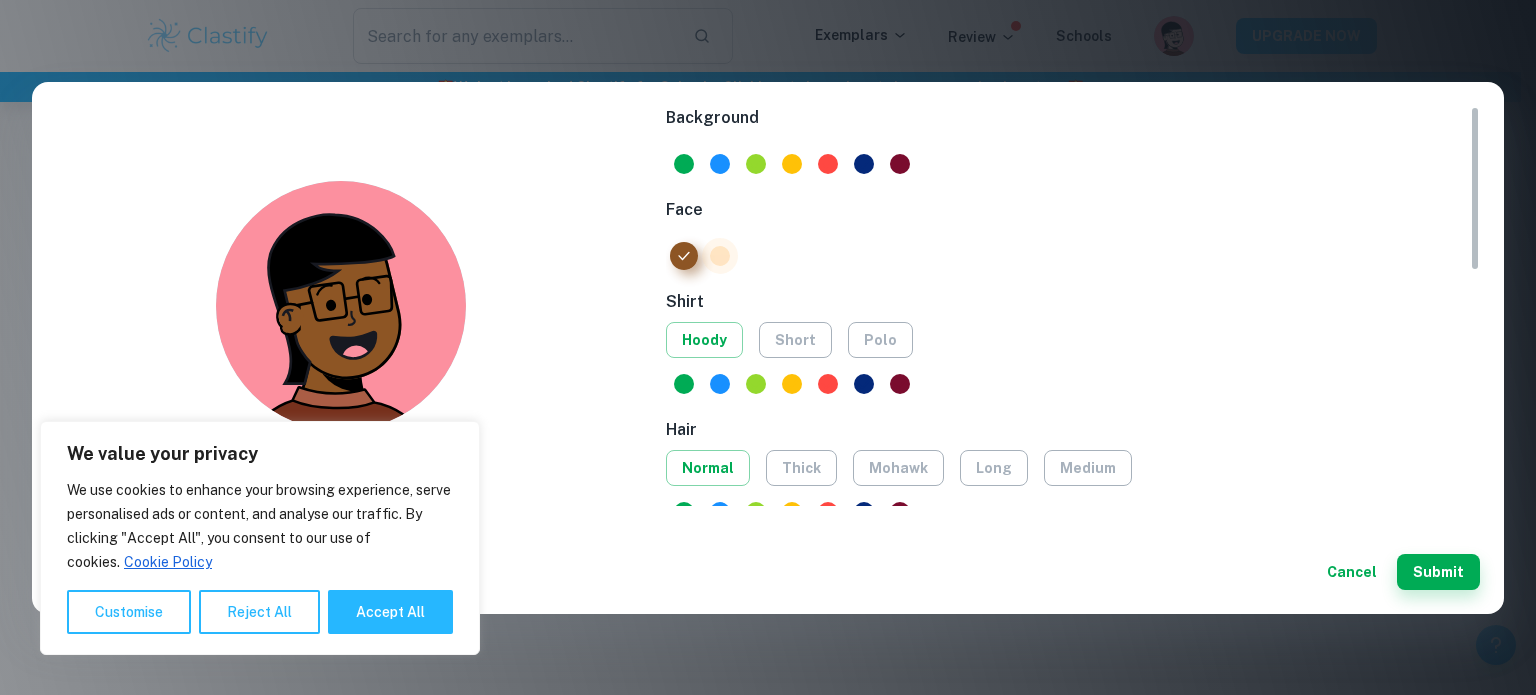 click at bounding box center (720, 256) 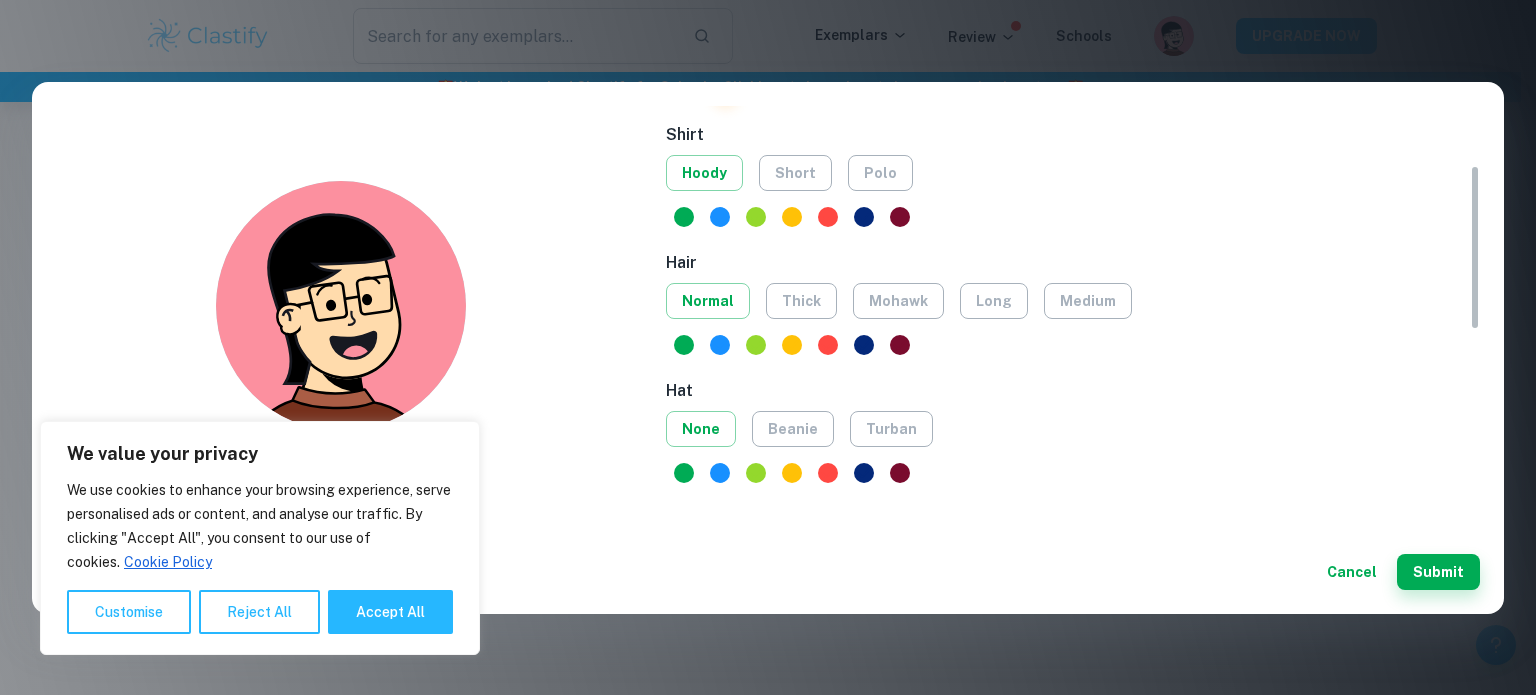 scroll, scrollTop: 179, scrollLeft: 0, axis: vertical 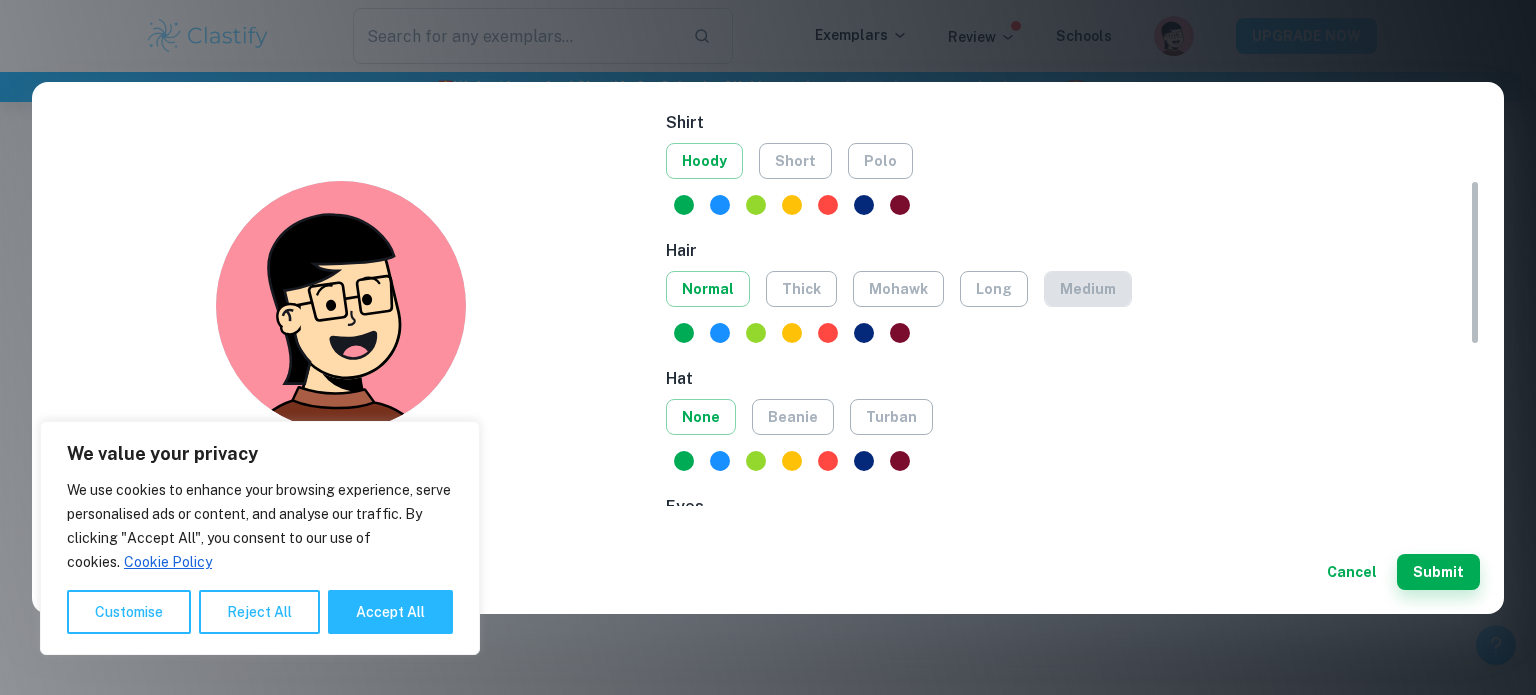 click on "medium" at bounding box center (1088, 289) 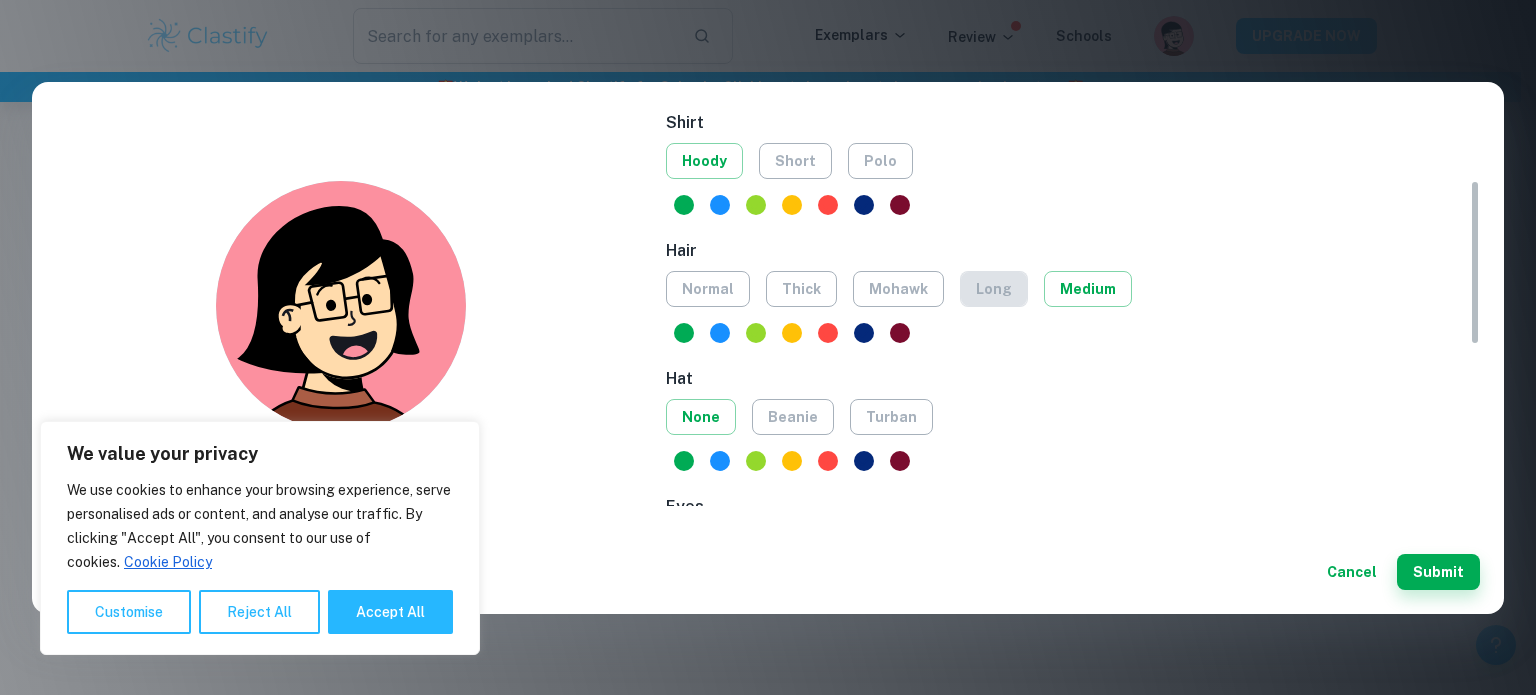 click on "long" at bounding box center (994, 289) 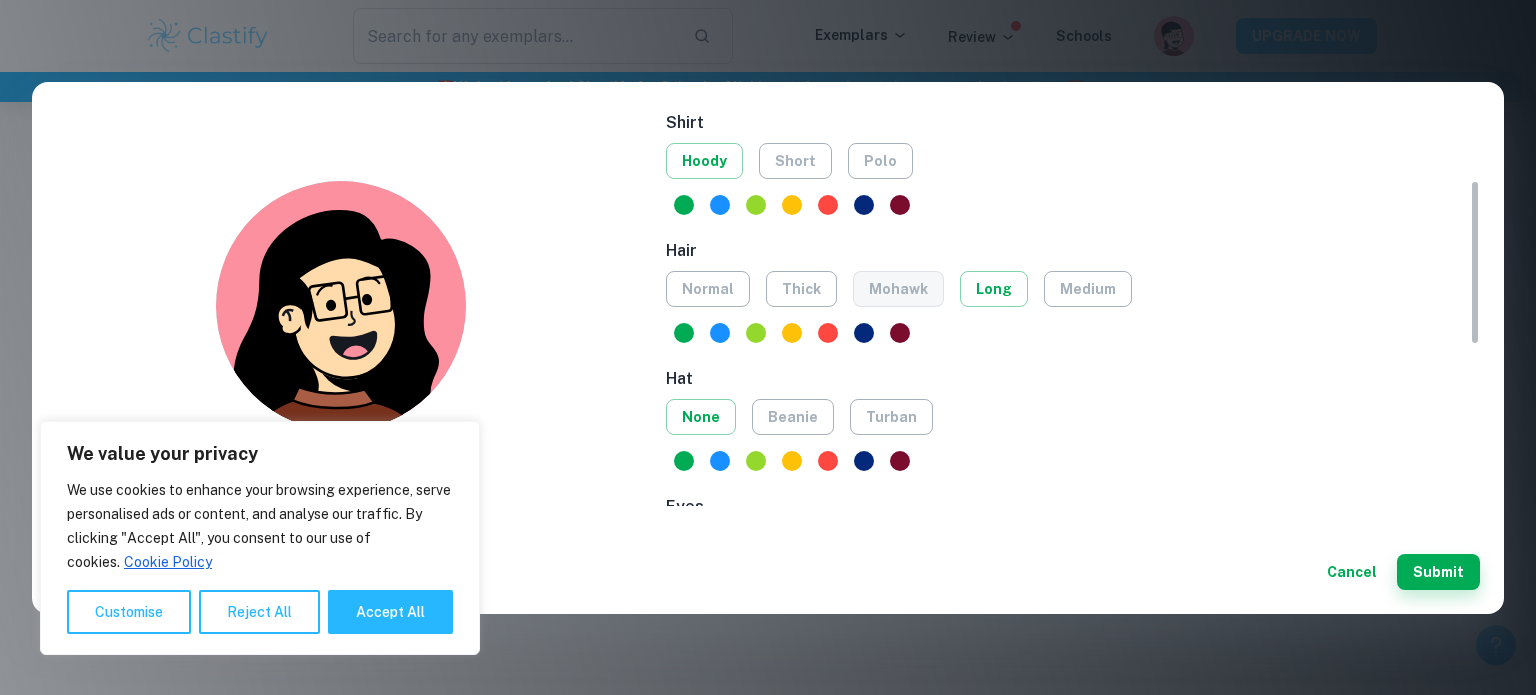 scroll, scrollTop: 0, scrollLeft: 0, axis: both 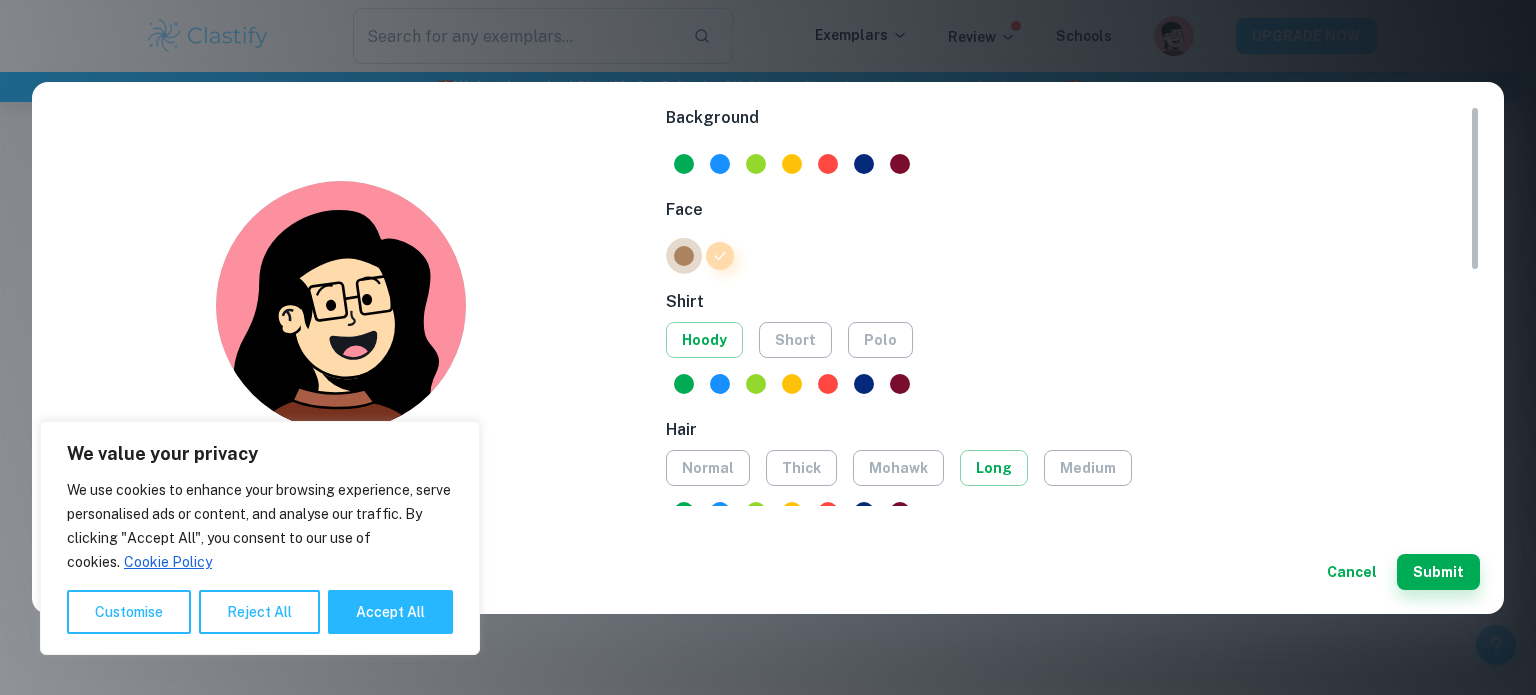 click at bounding box center (684, 256) 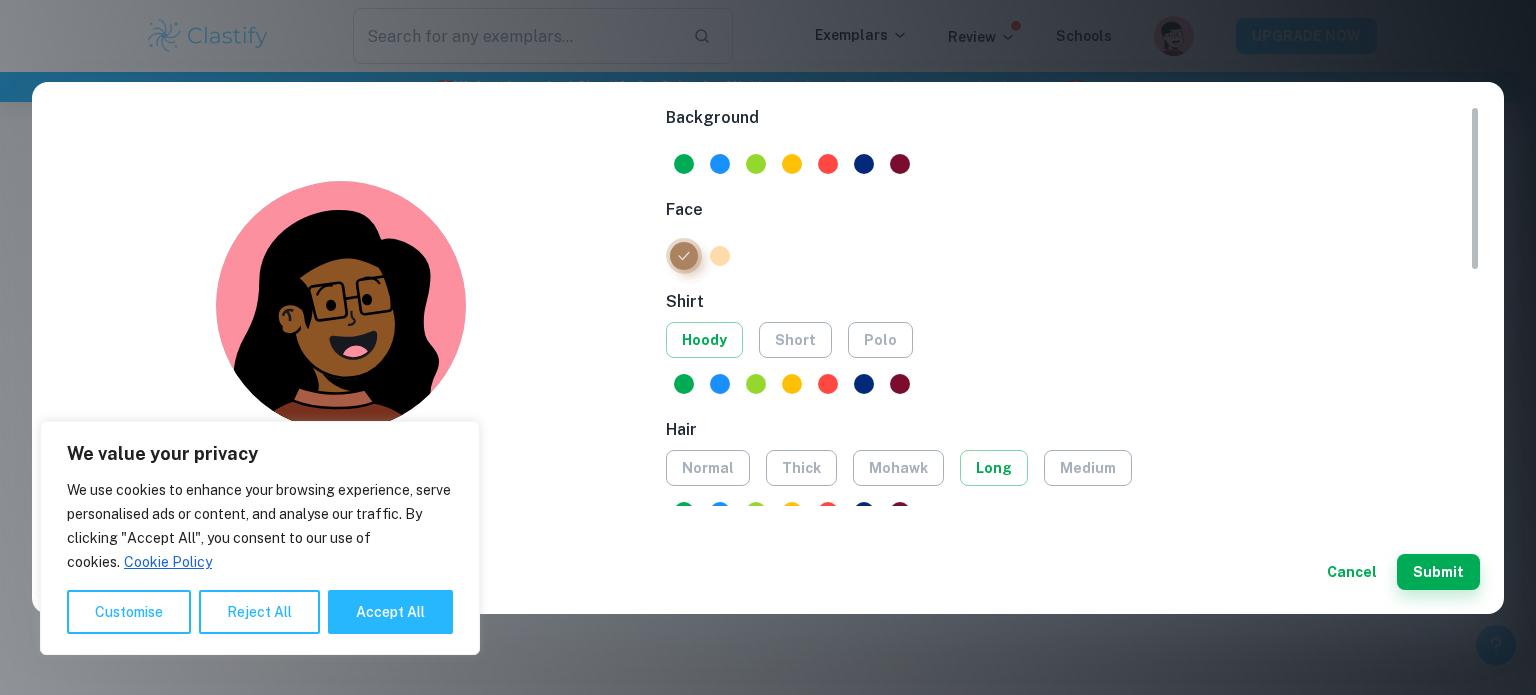 click at bounding box center (684, 256) 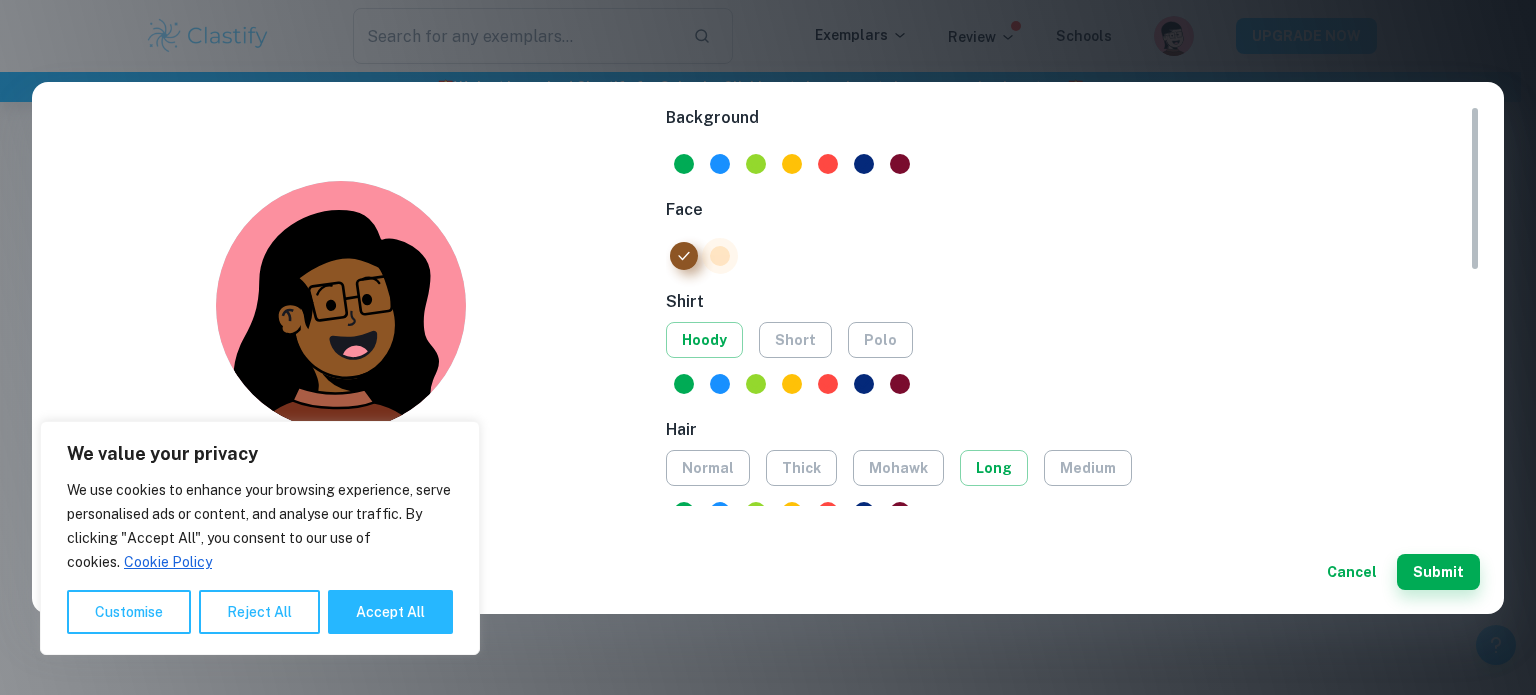 click at bounding box center (720, 256) 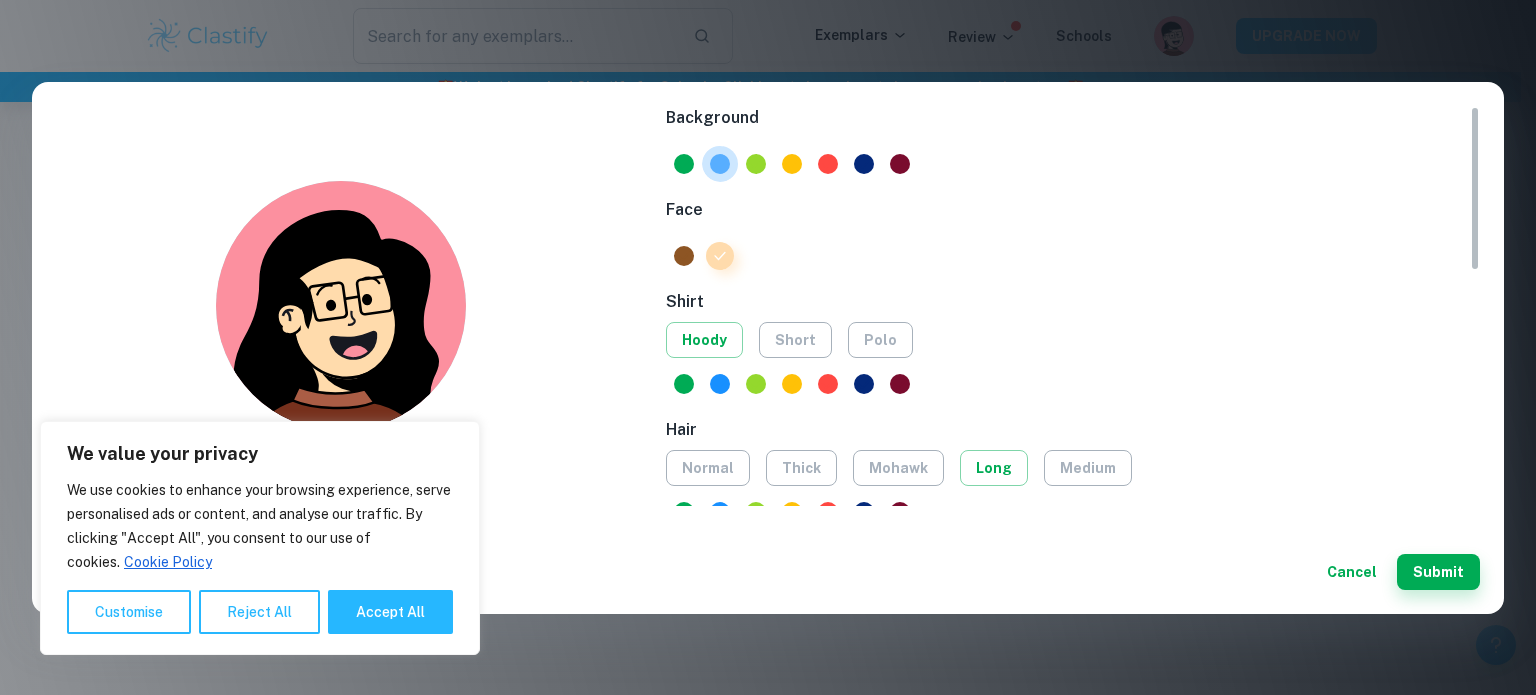 click at bounding box center [720, 164] 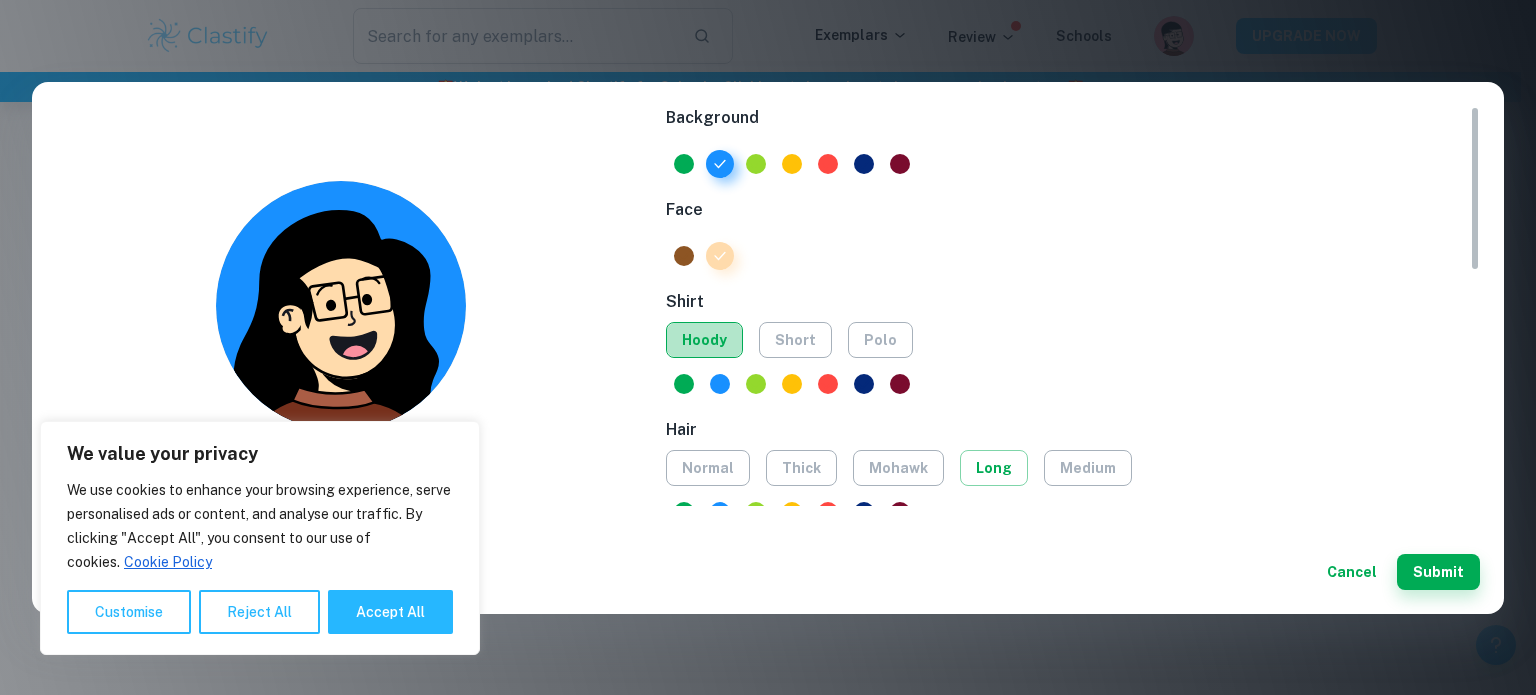 click on "hoody" at bounding box center (704, 340) 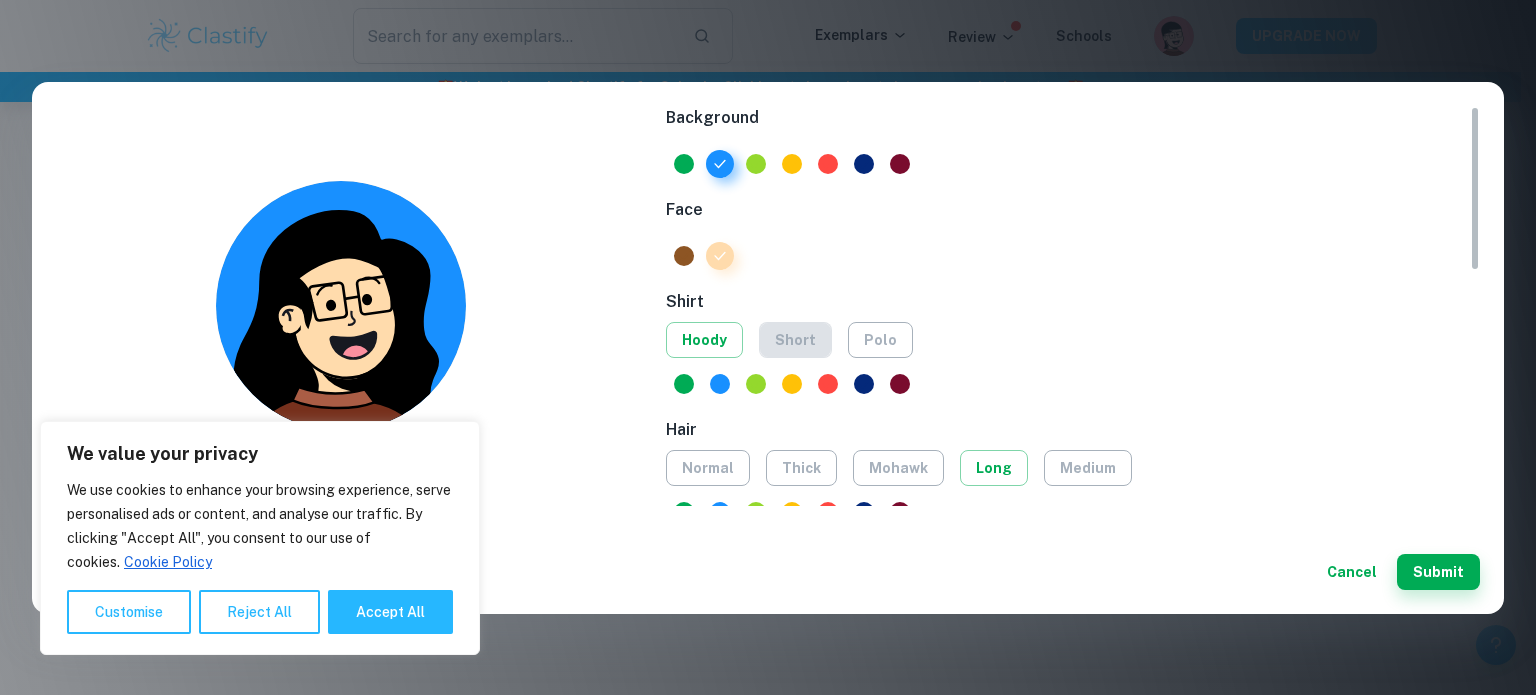 click on "short" at bounding box center [795, 340] 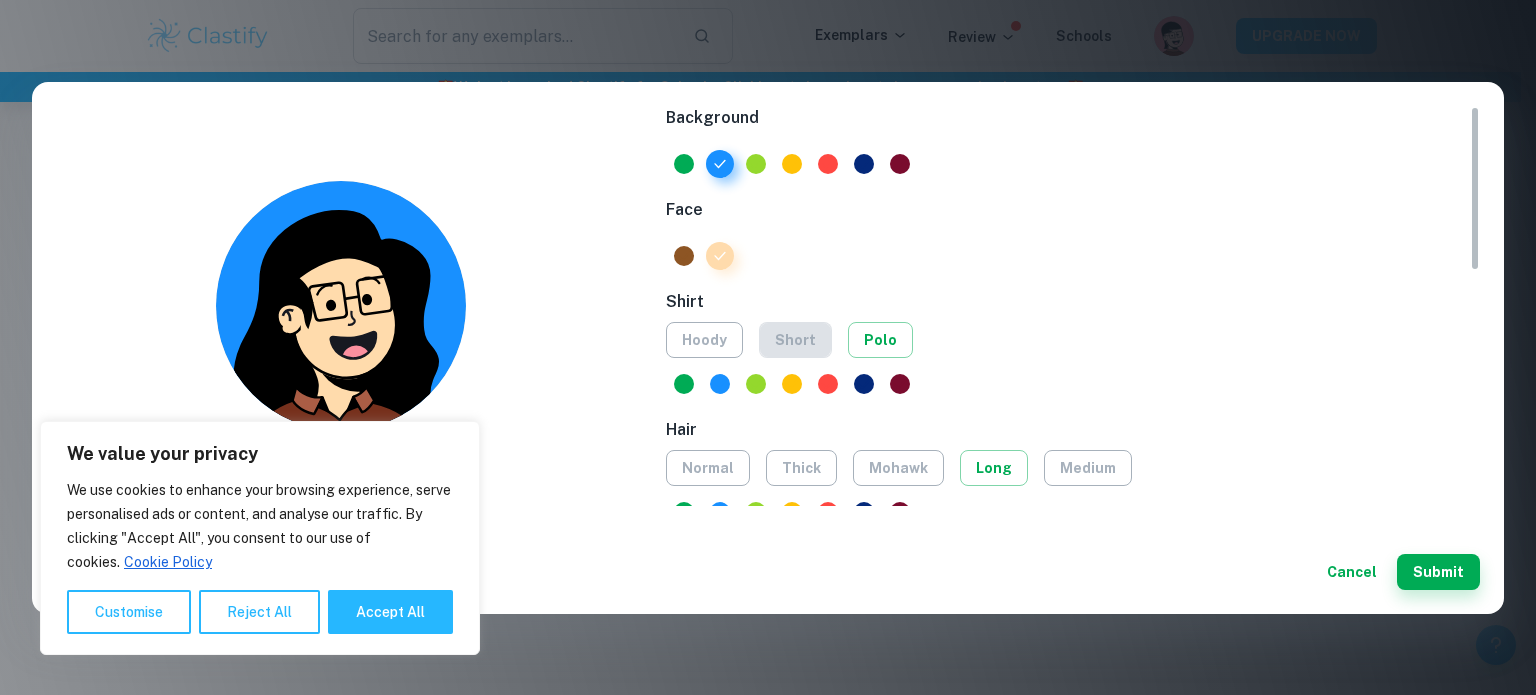 click on "short" at bounding box center (795, 340) 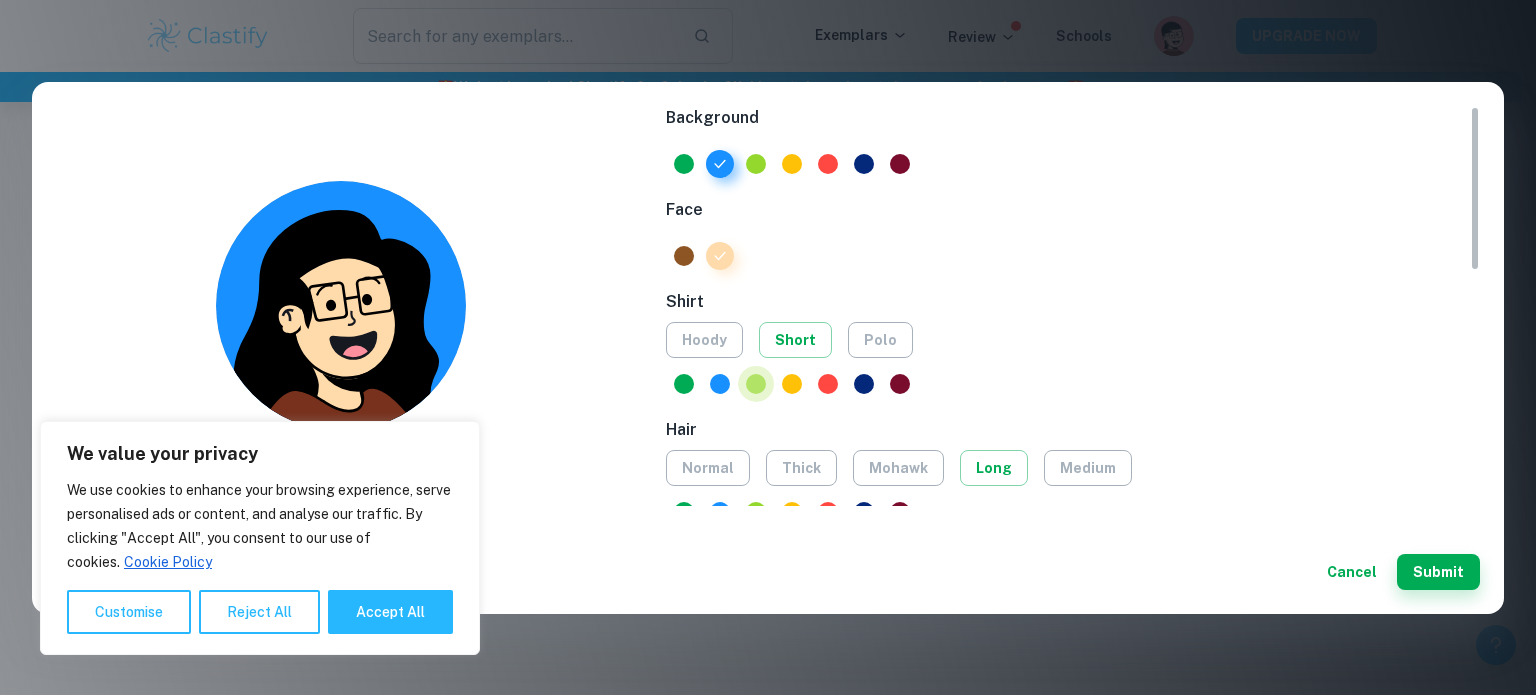 click at bounding box center [756, 384] 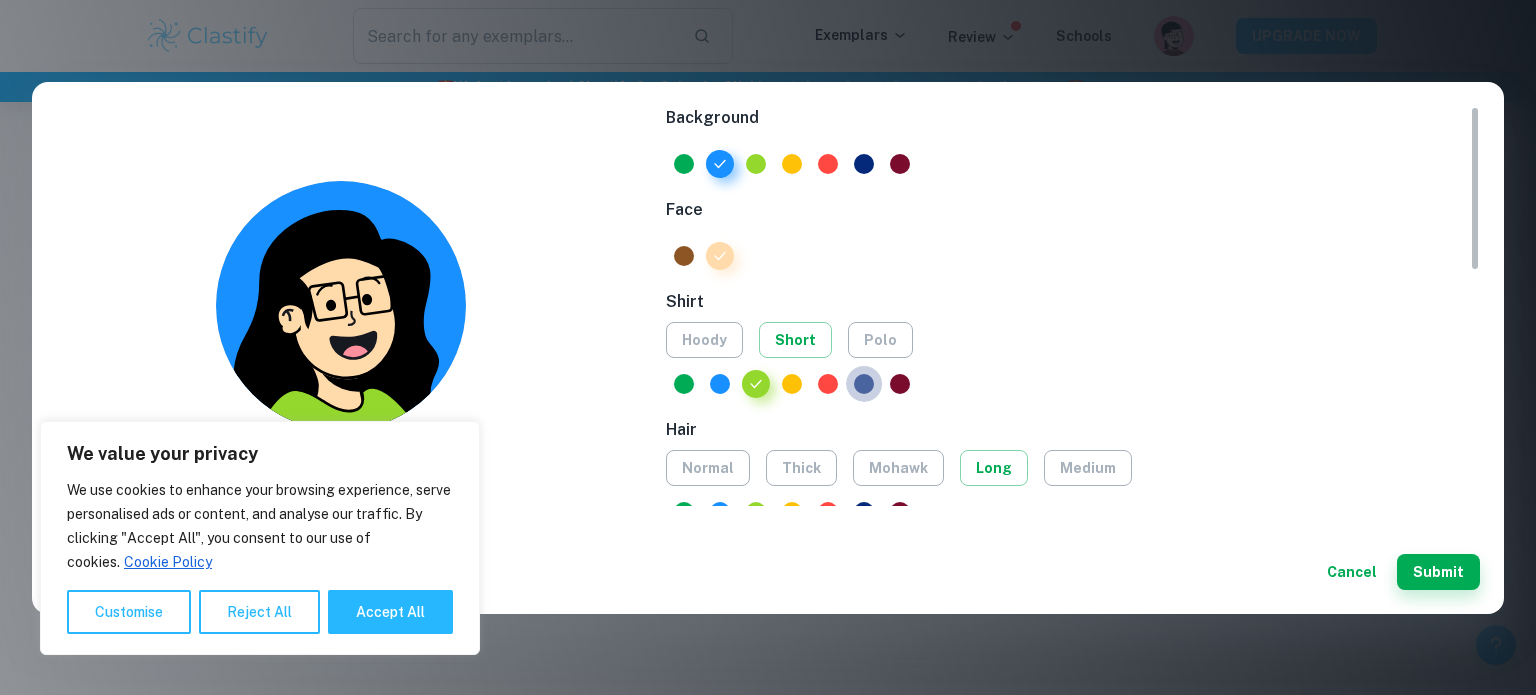 click at bounding box center [864, 384] 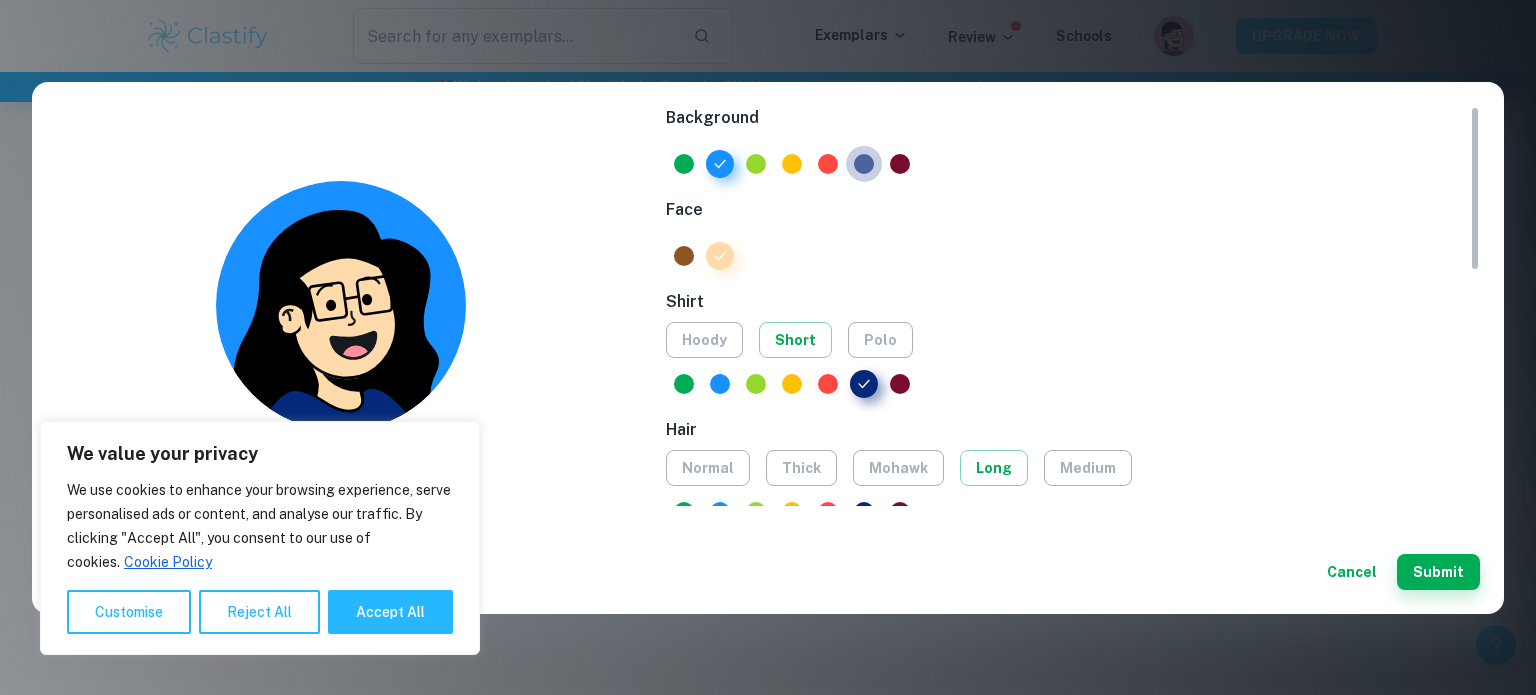click at bounding box center [864, 164] 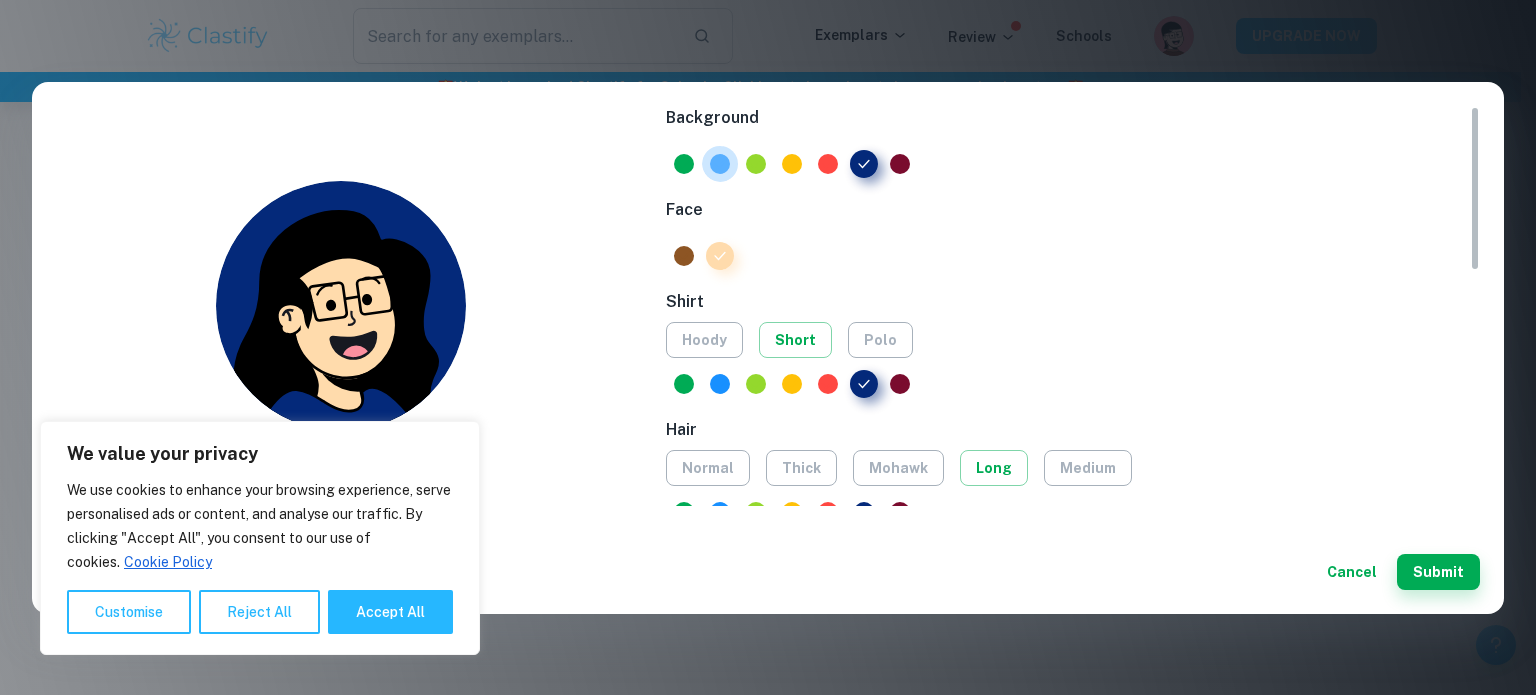click at bounding box center (720, 164) 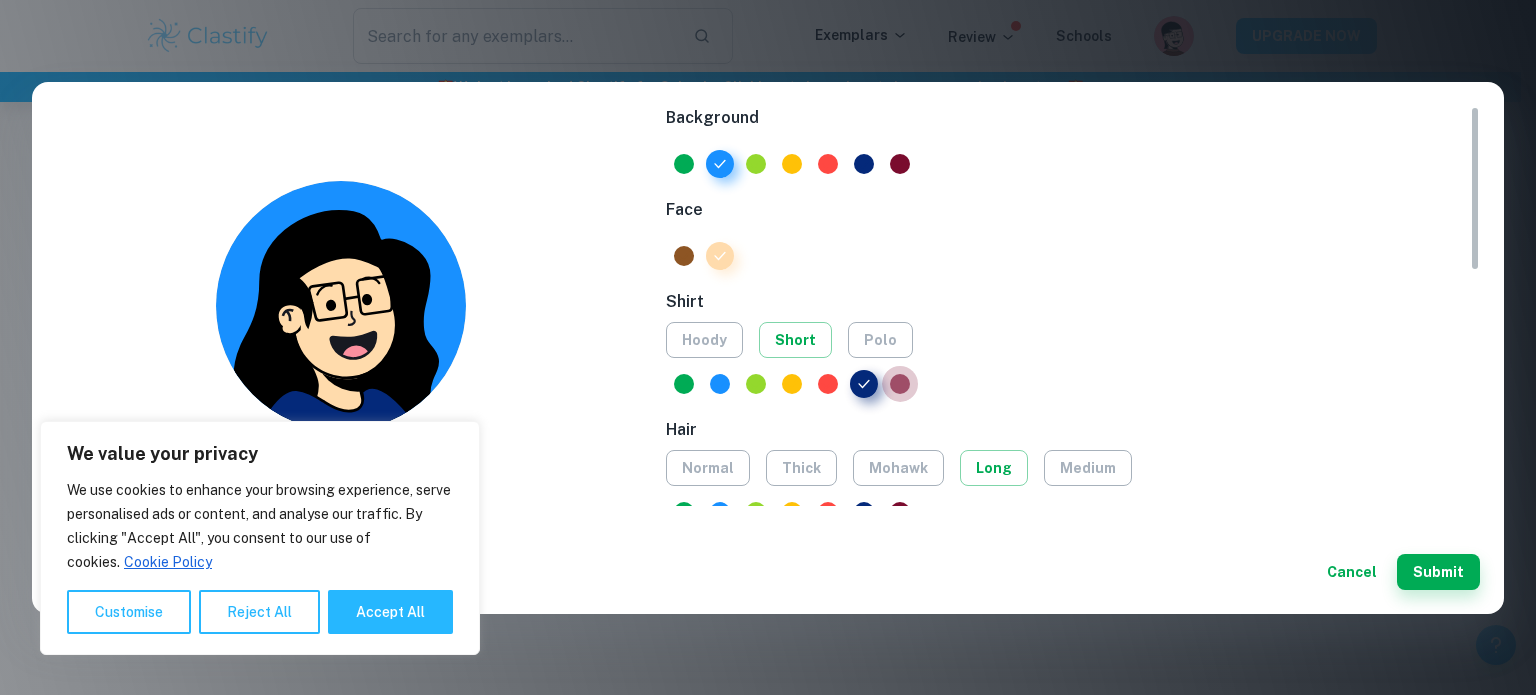 click at bounding box center [900, 384] 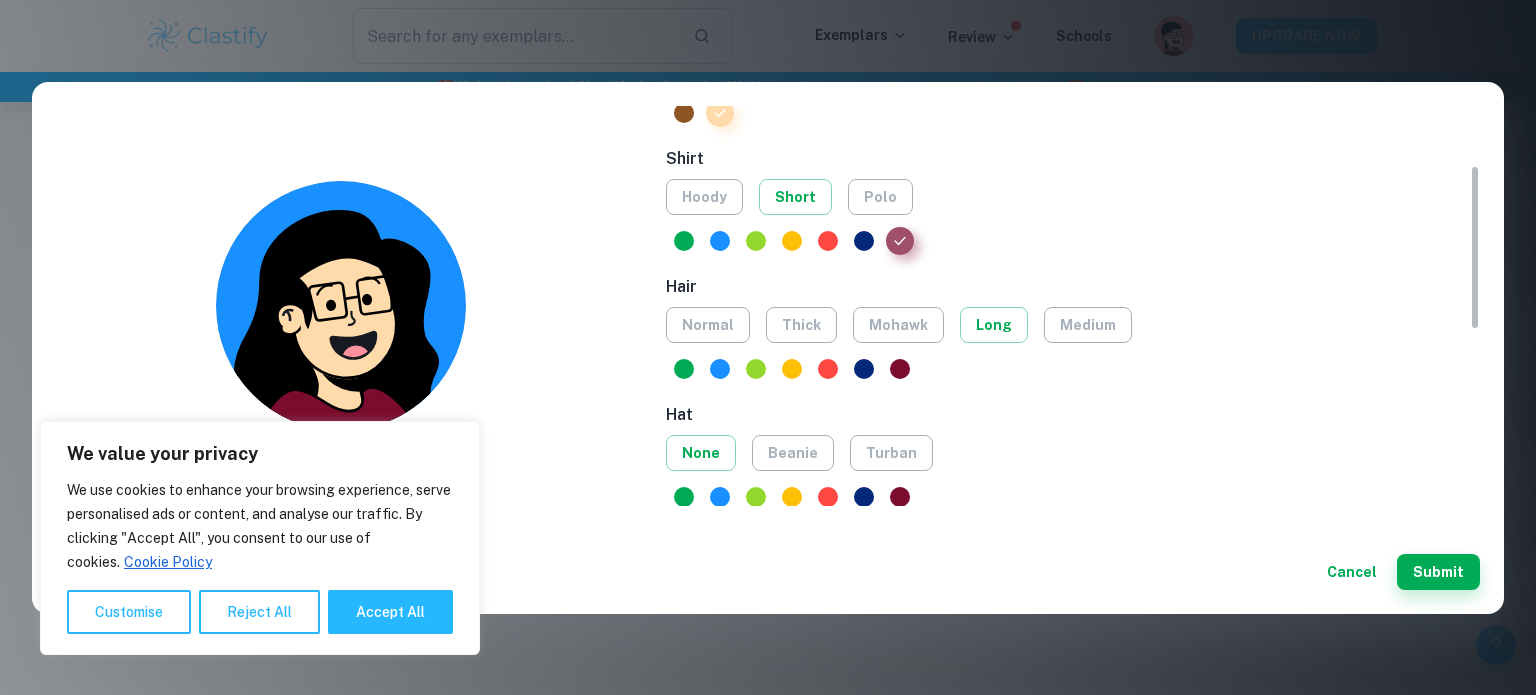 scroll, scrollTop: 144, scrollLeft: 0, axis: vertical 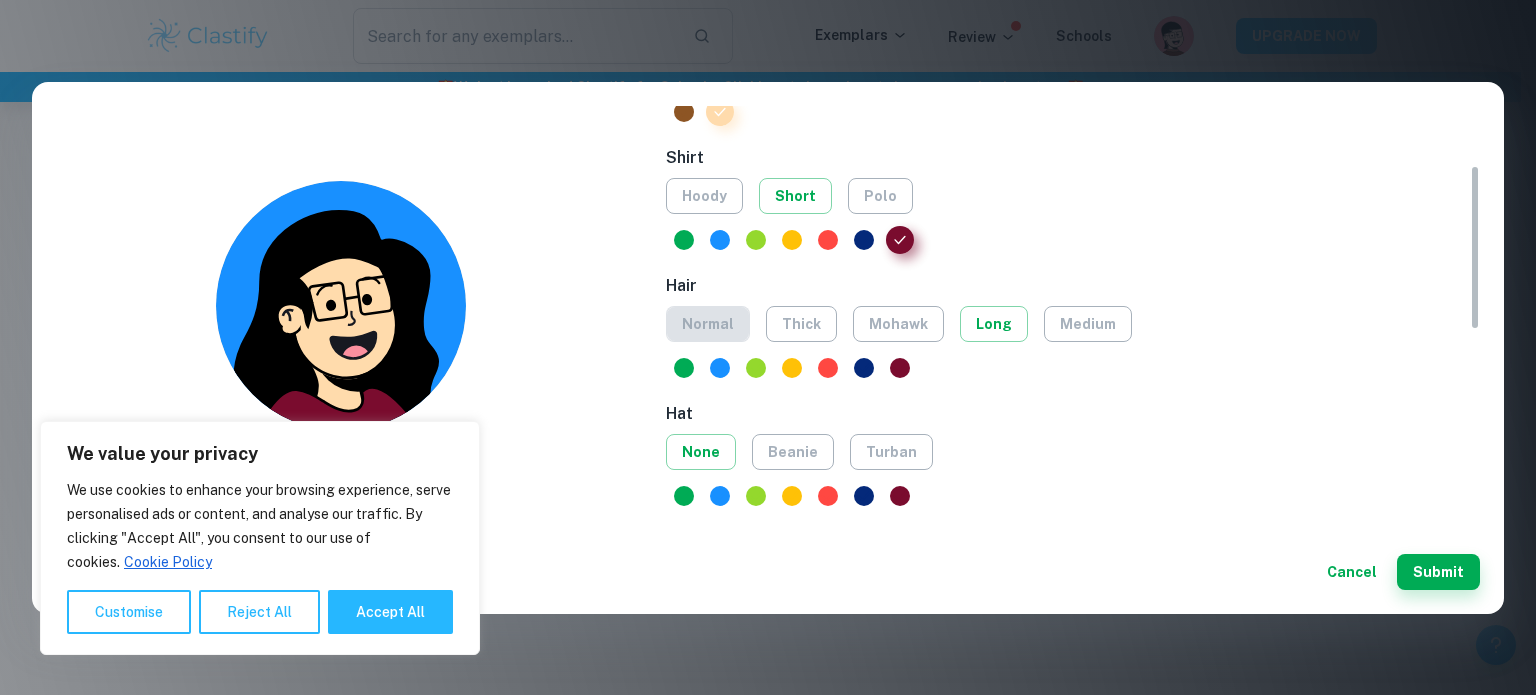 click on "normal" at bounding box center [708, 324] 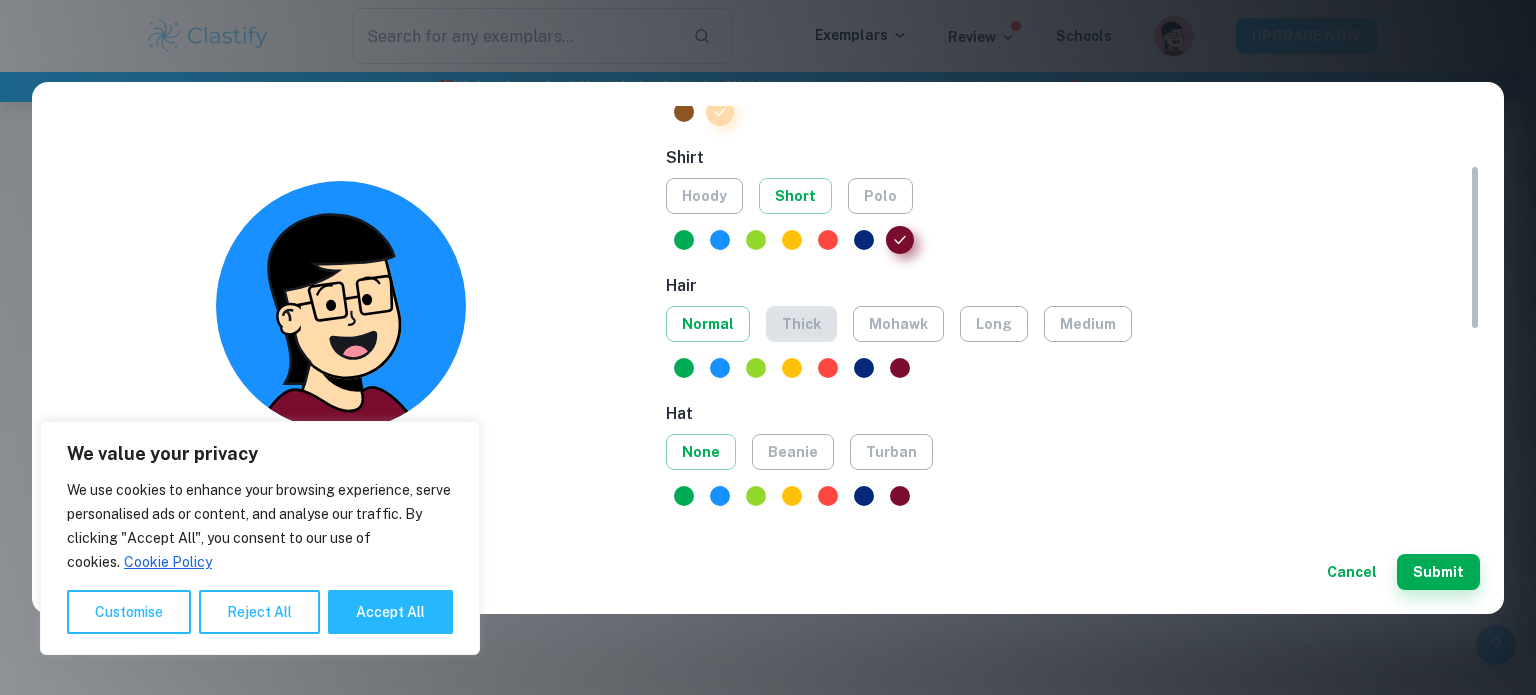 click on "thick" at bounding box center [801, 324] 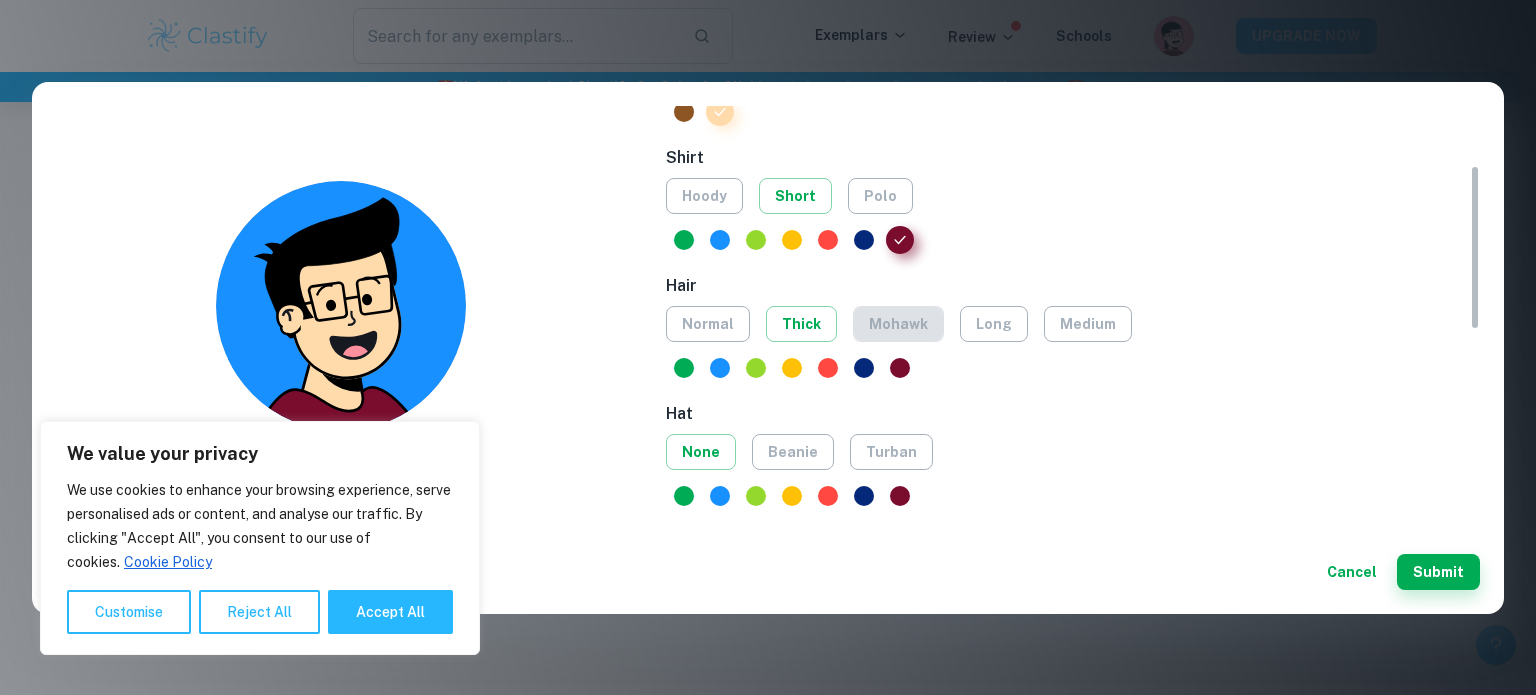 click on "mohawk" at bounding box center (898, 324) 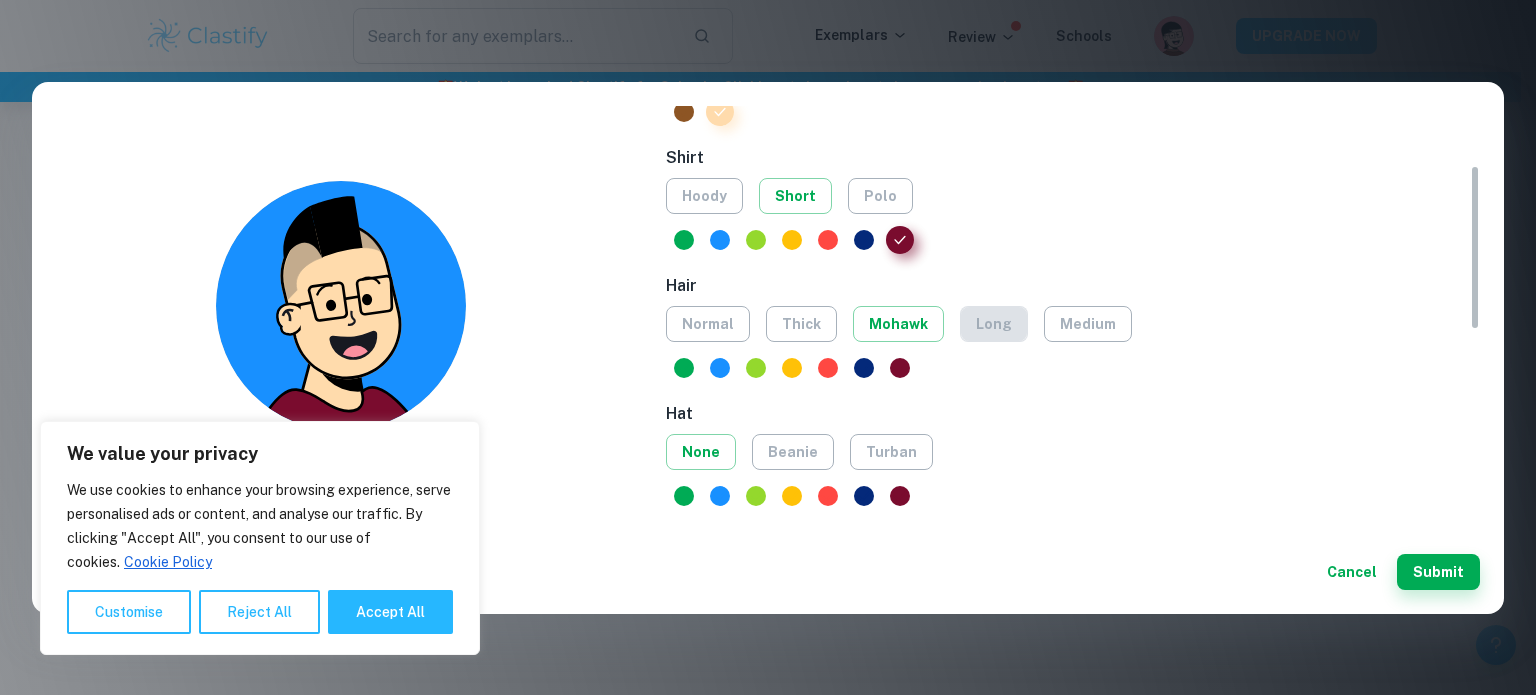 click on "long" at bounding box center (994, 324) 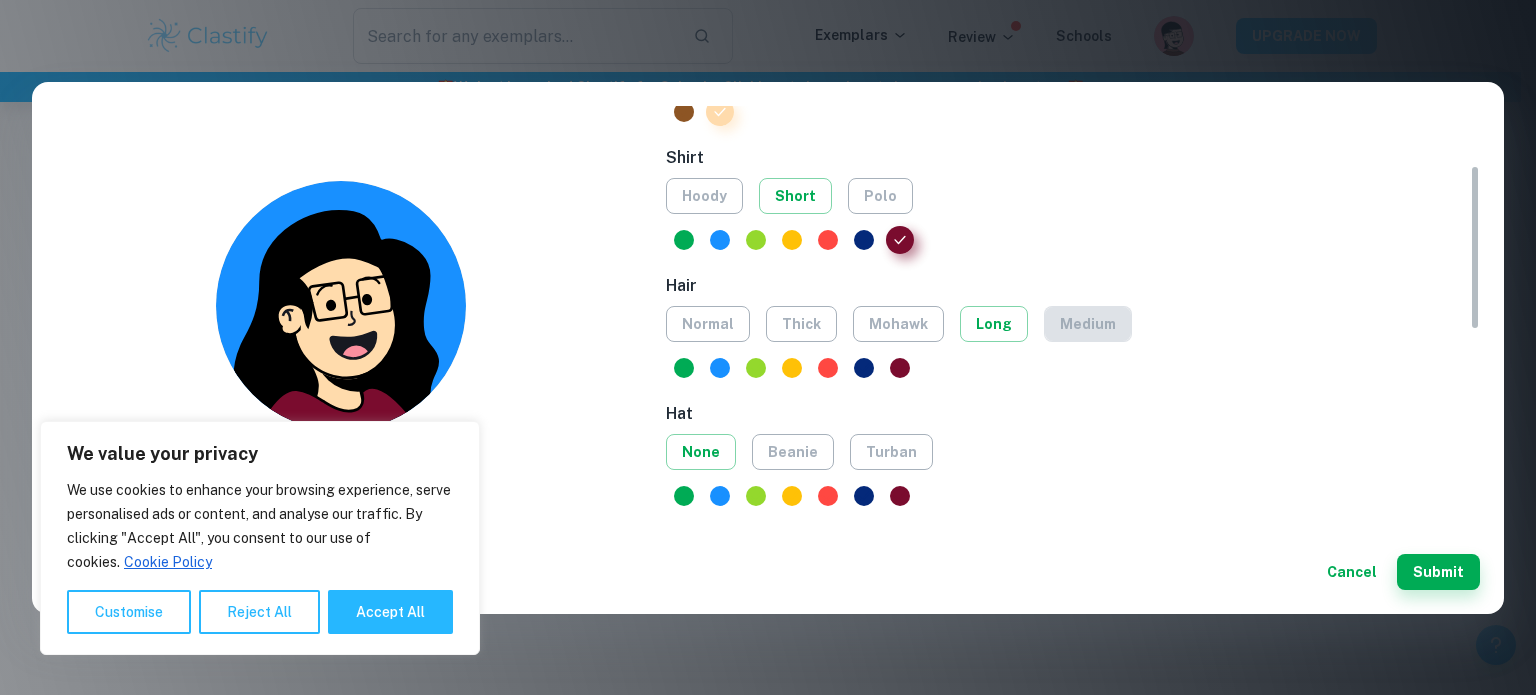 click on "medium" at bounding box center [1088, 324] 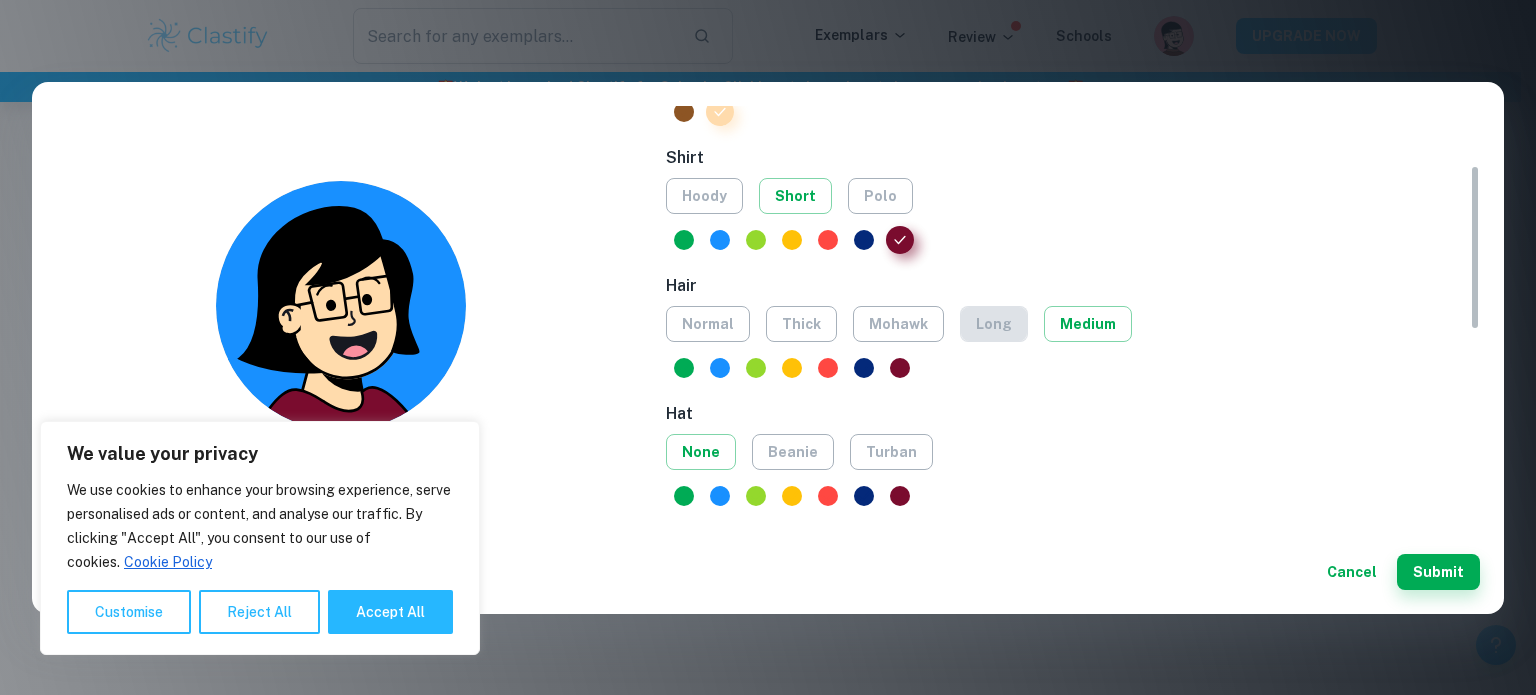click on "long" at bounding box center [994, 324] 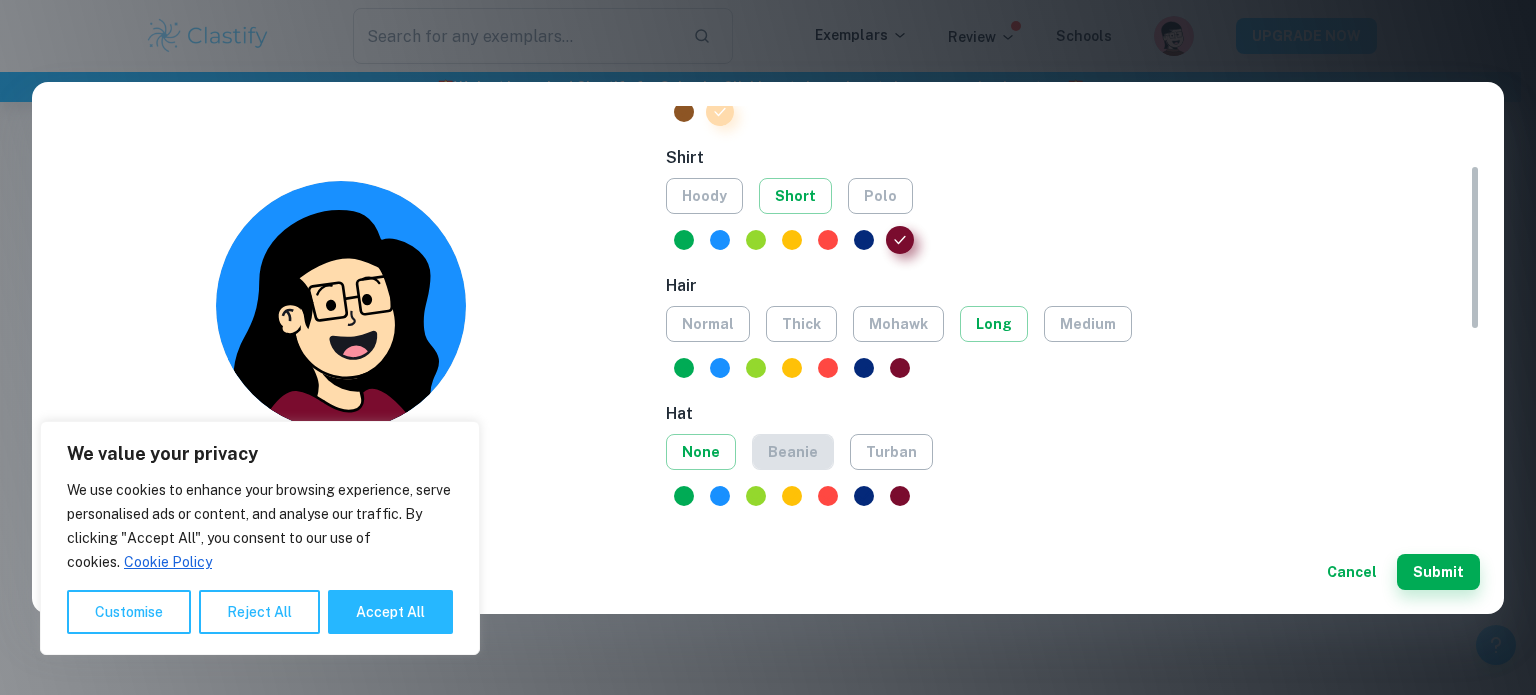 click on "beanie" at bounding box center (793, 452) 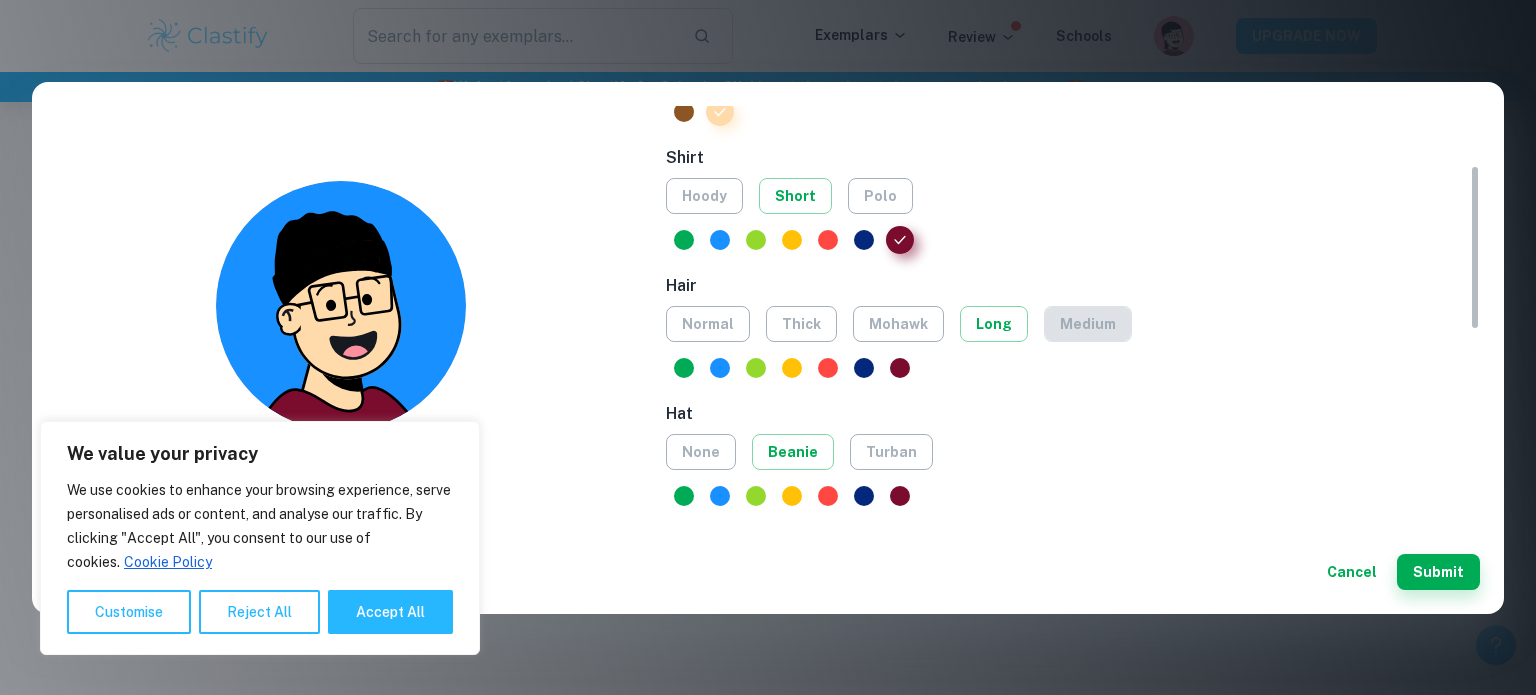 click on "medium" at bounding box center (1088, 324) 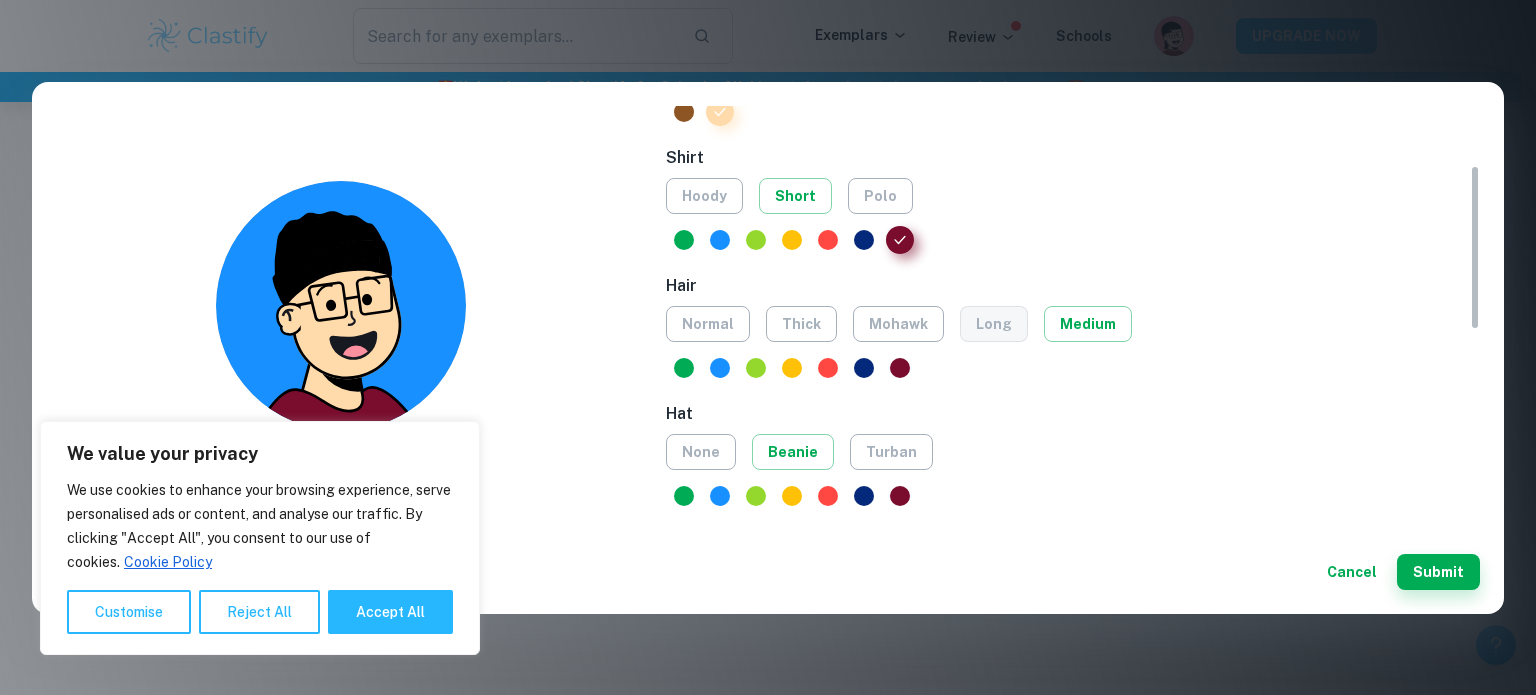 click on "long" at bounding box center (994, 324) 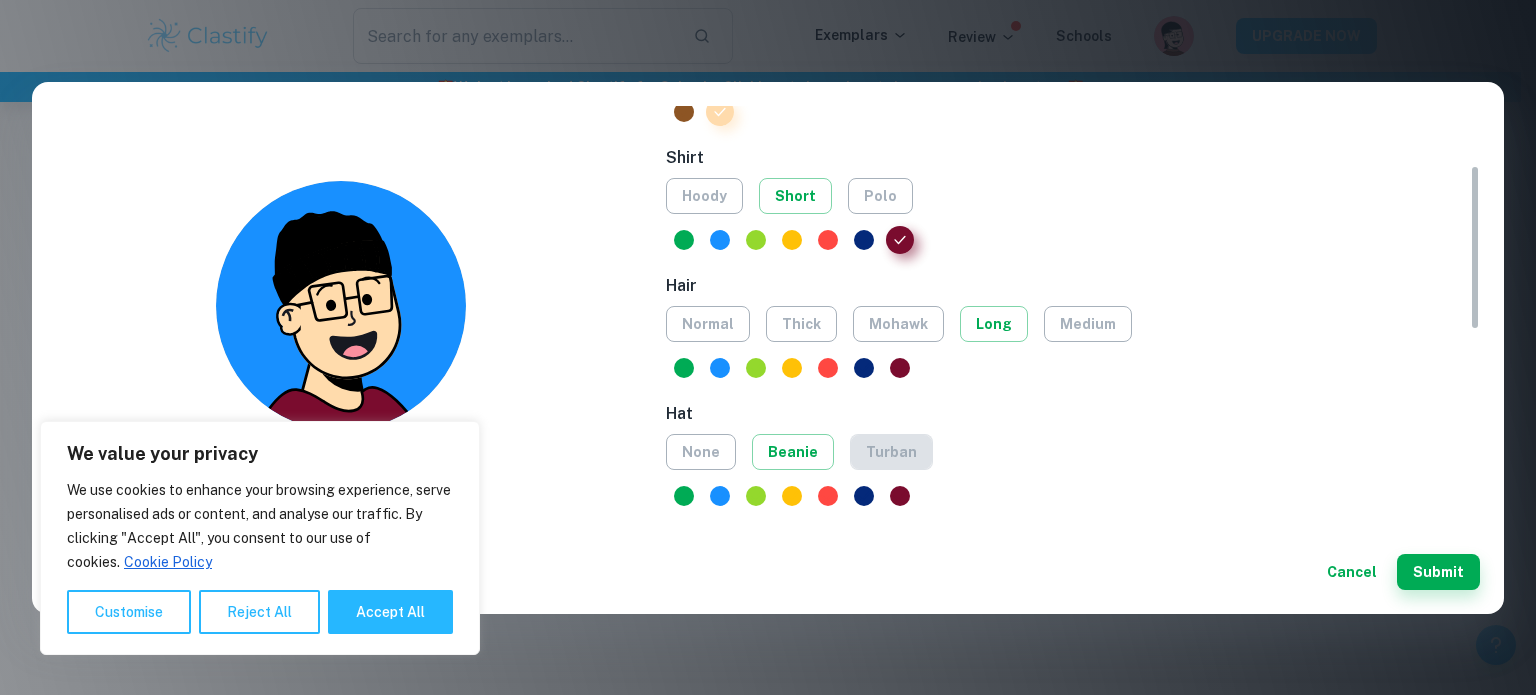 click on "turban" at bounding box center [891, 452] 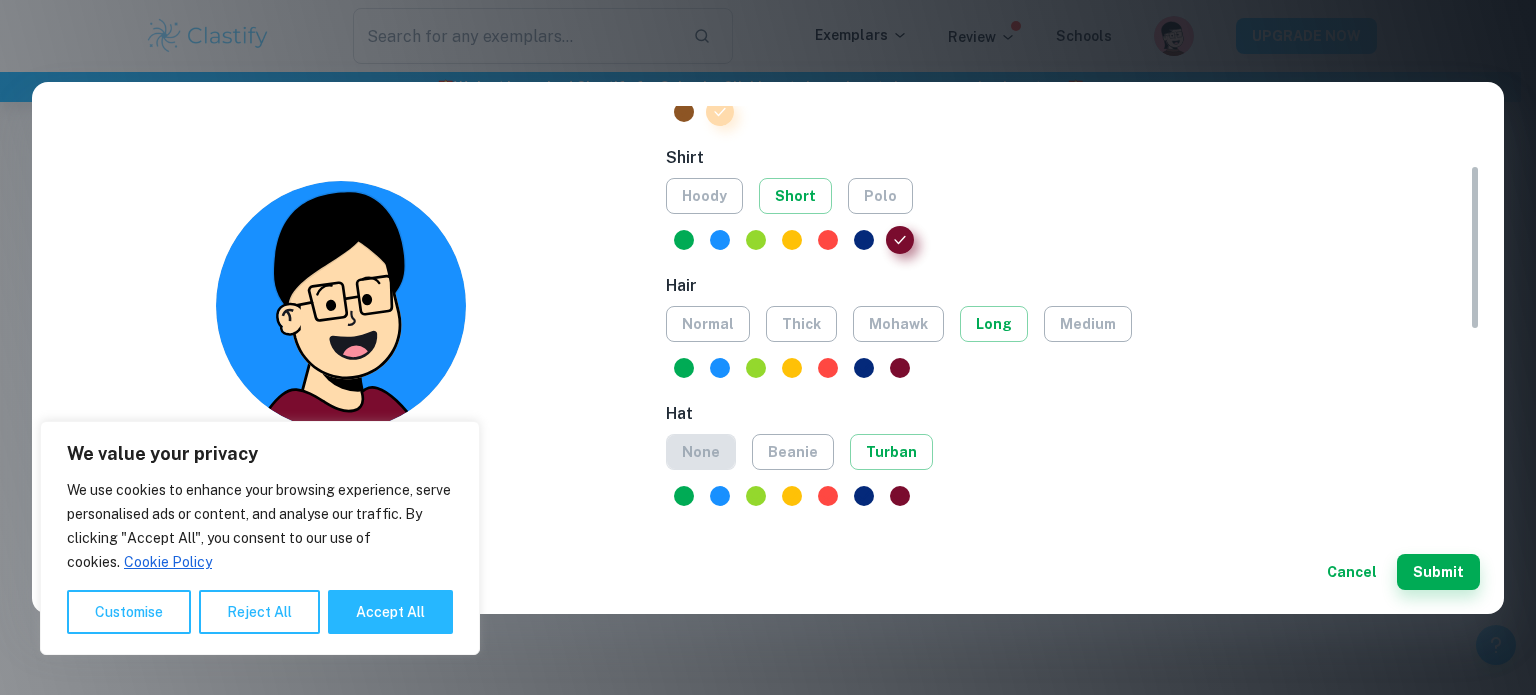 click on "none" at bounding box center [701, 452] 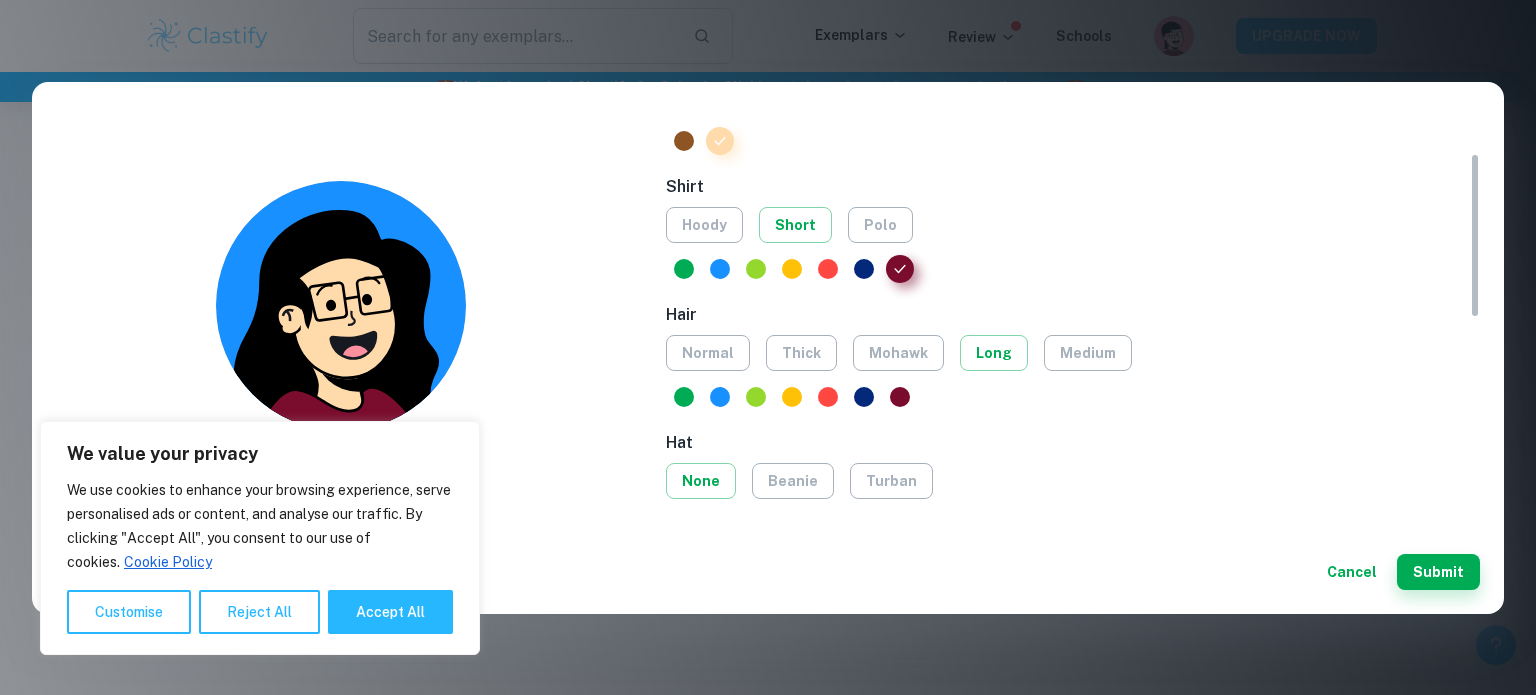 scroll, scrollTop: 114, scrollLeft: 0, axis: vertical 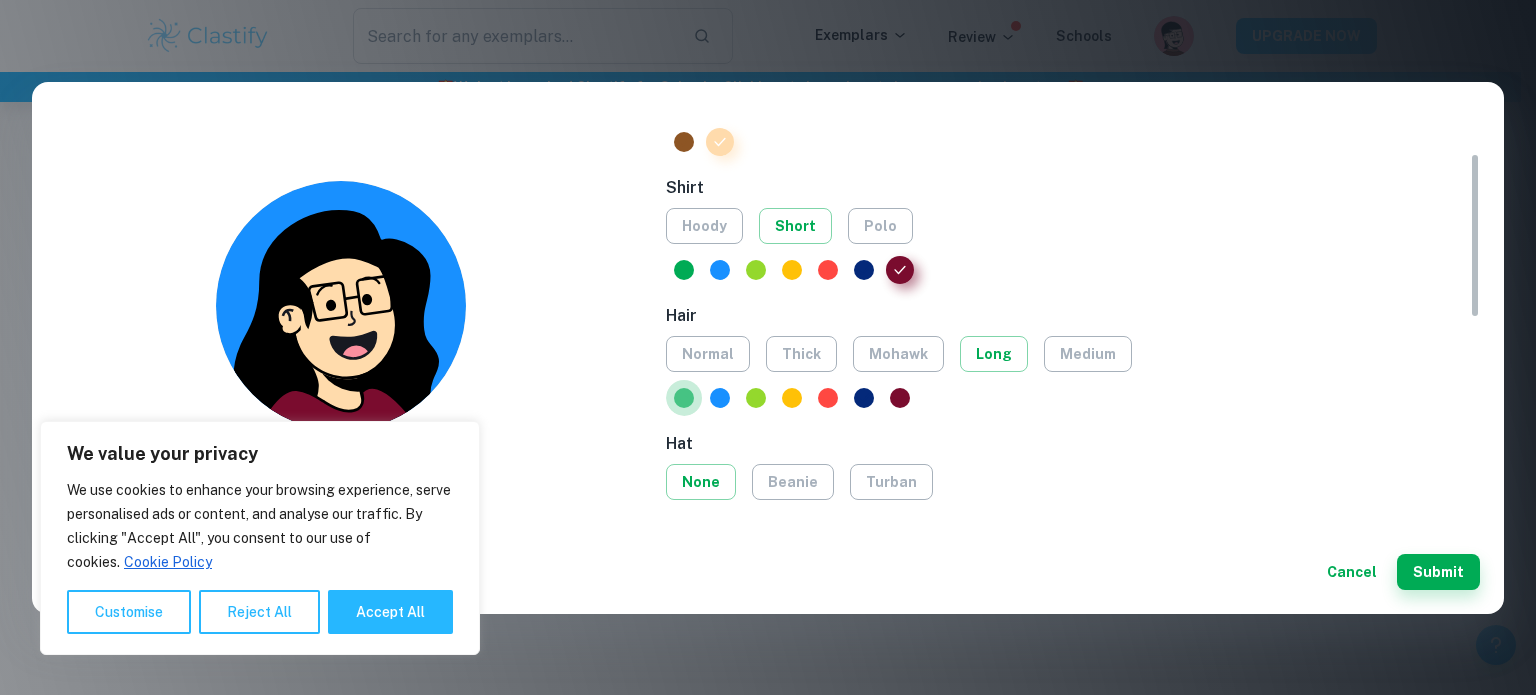 click at bounding box center [684, 398] 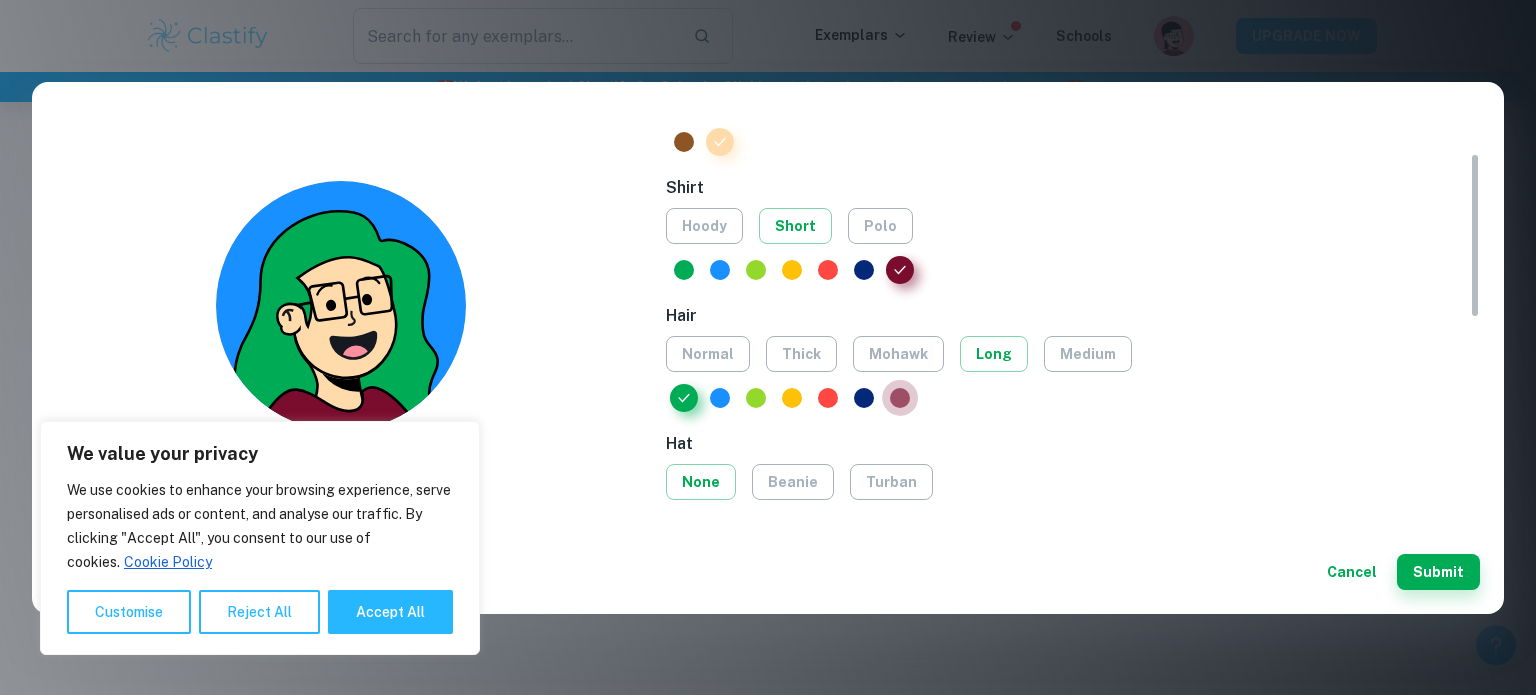 click at bounding box center [900, 398] 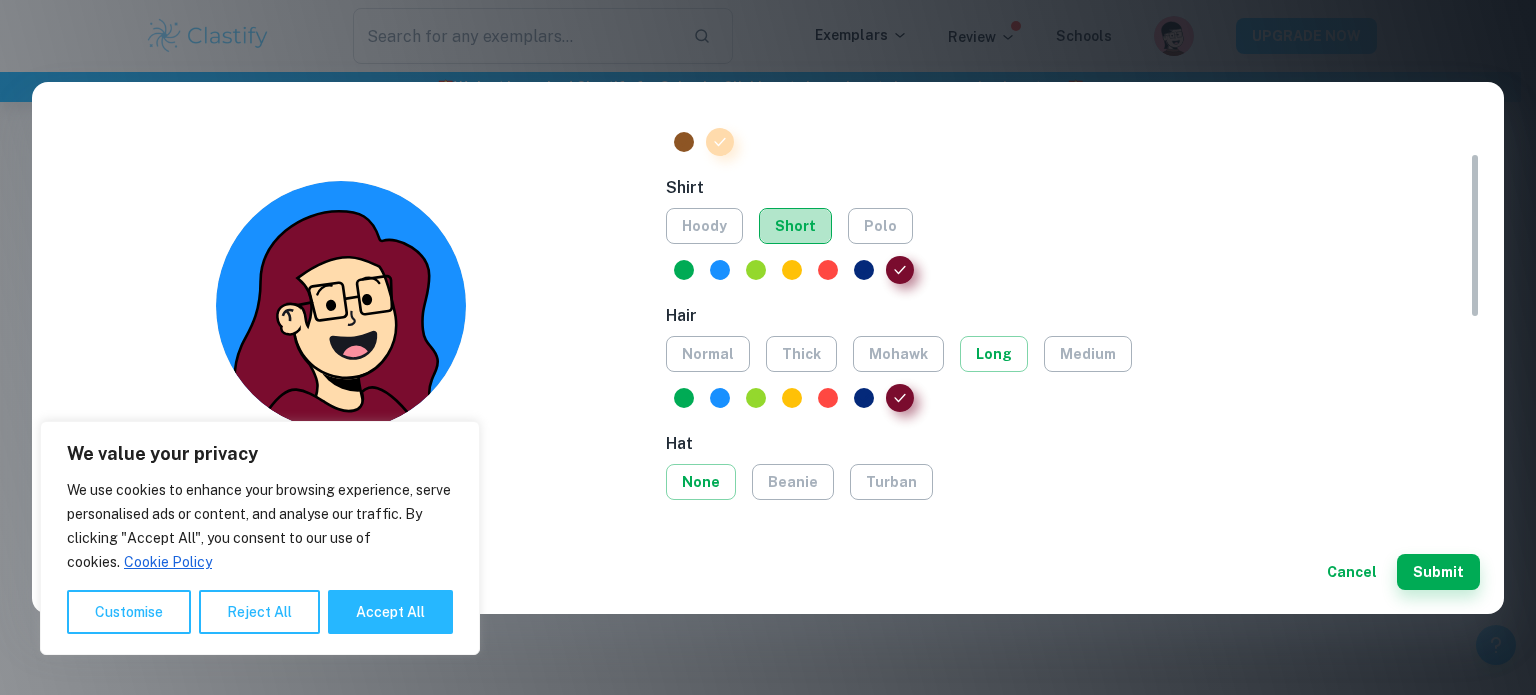 click on "short" at bounding box center [795, 226] 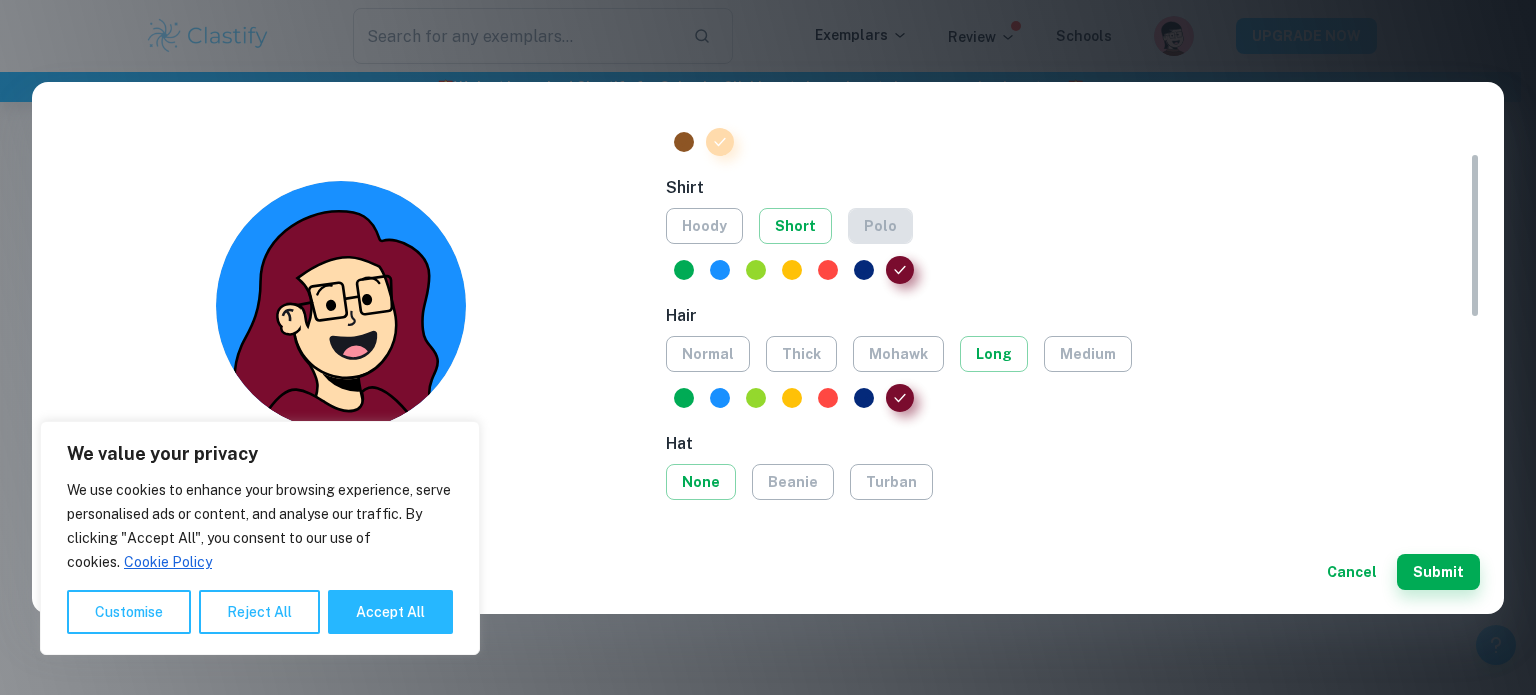 click on "polo" at bounding box center [880, 226] 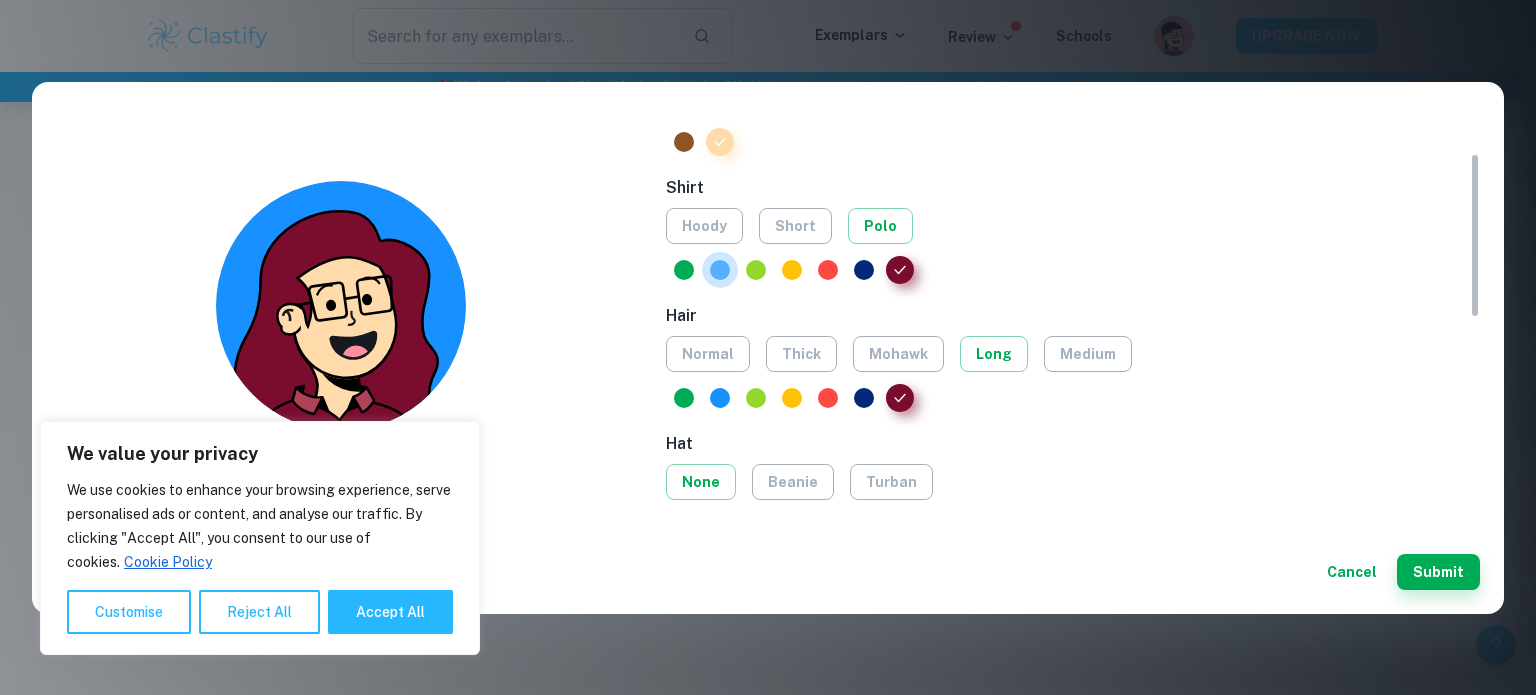 click at bounding box center (720, 270) 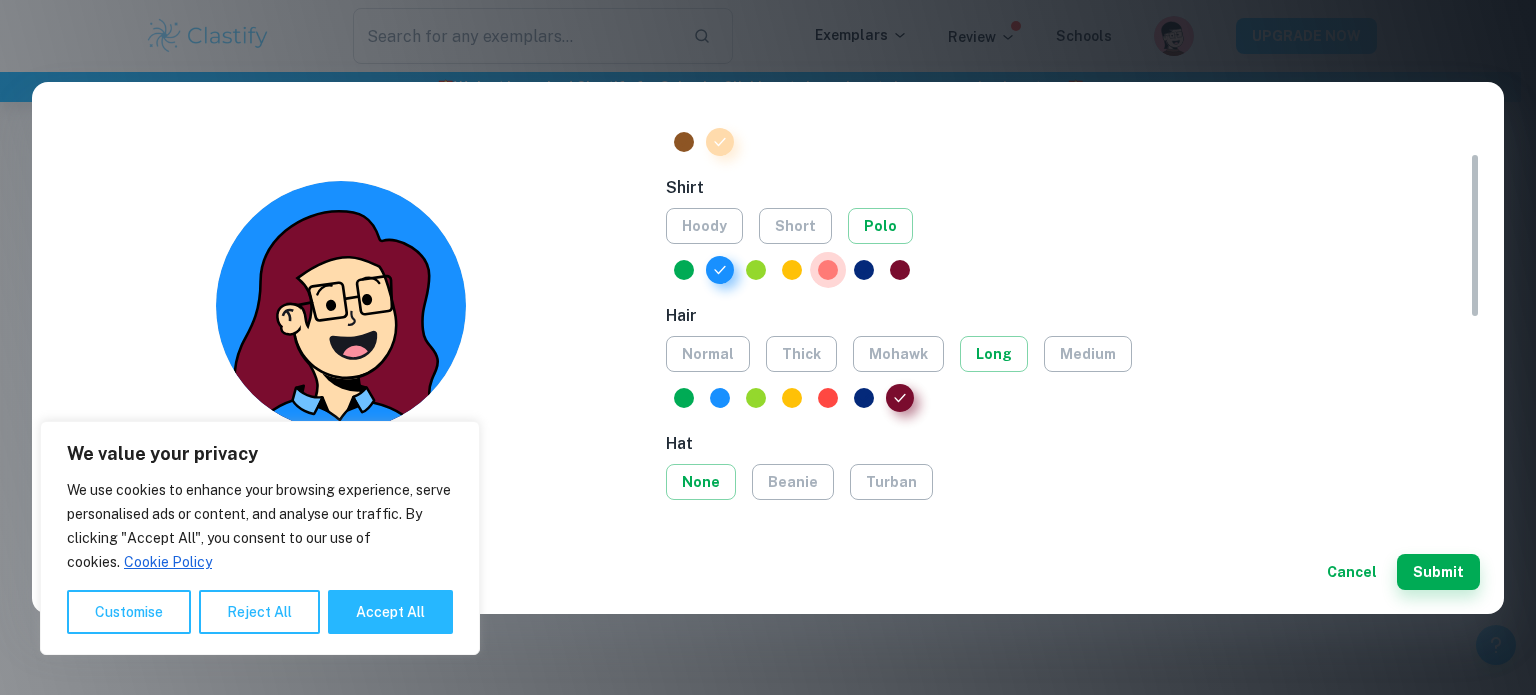 click at bounding box center [828, 270] 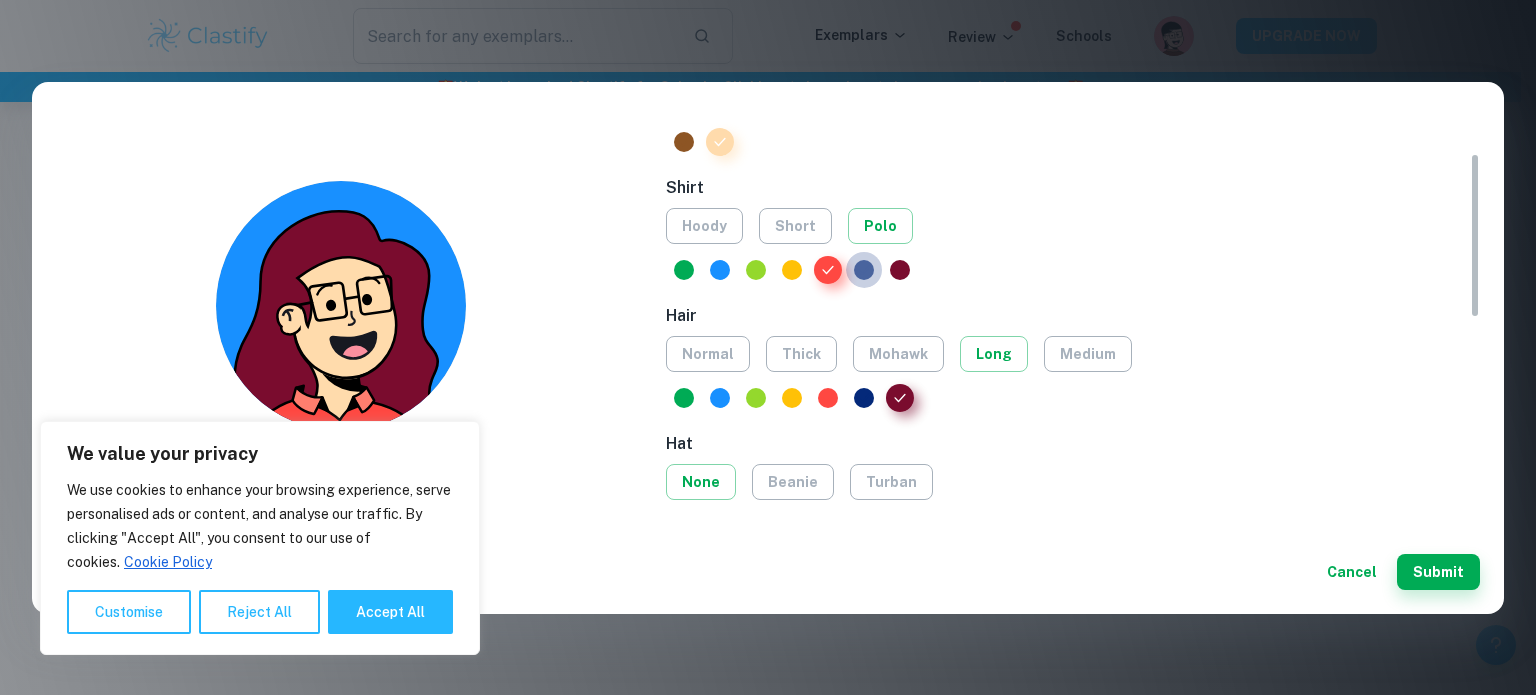 click at bounding box center [864, 270] 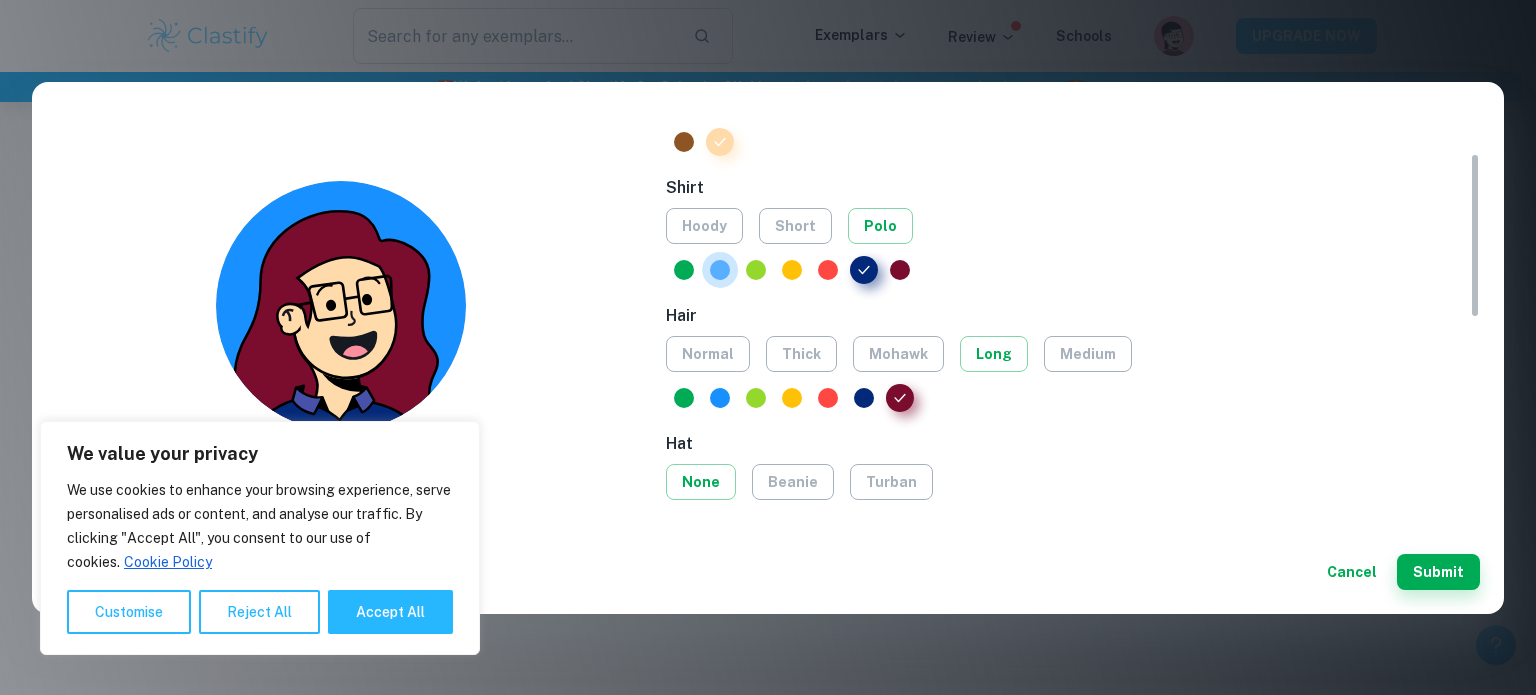click at bounding box center [720, 270] 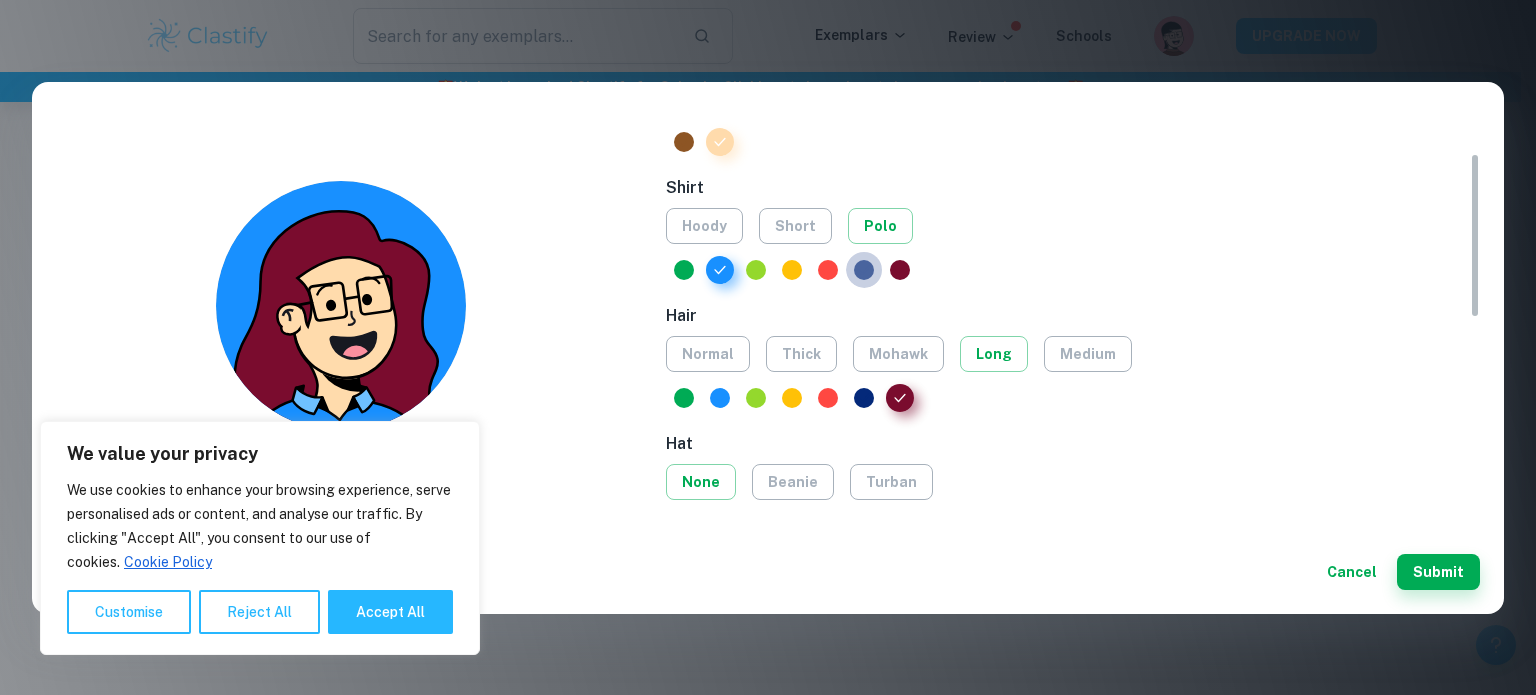 click at bounding box center [864, 270] 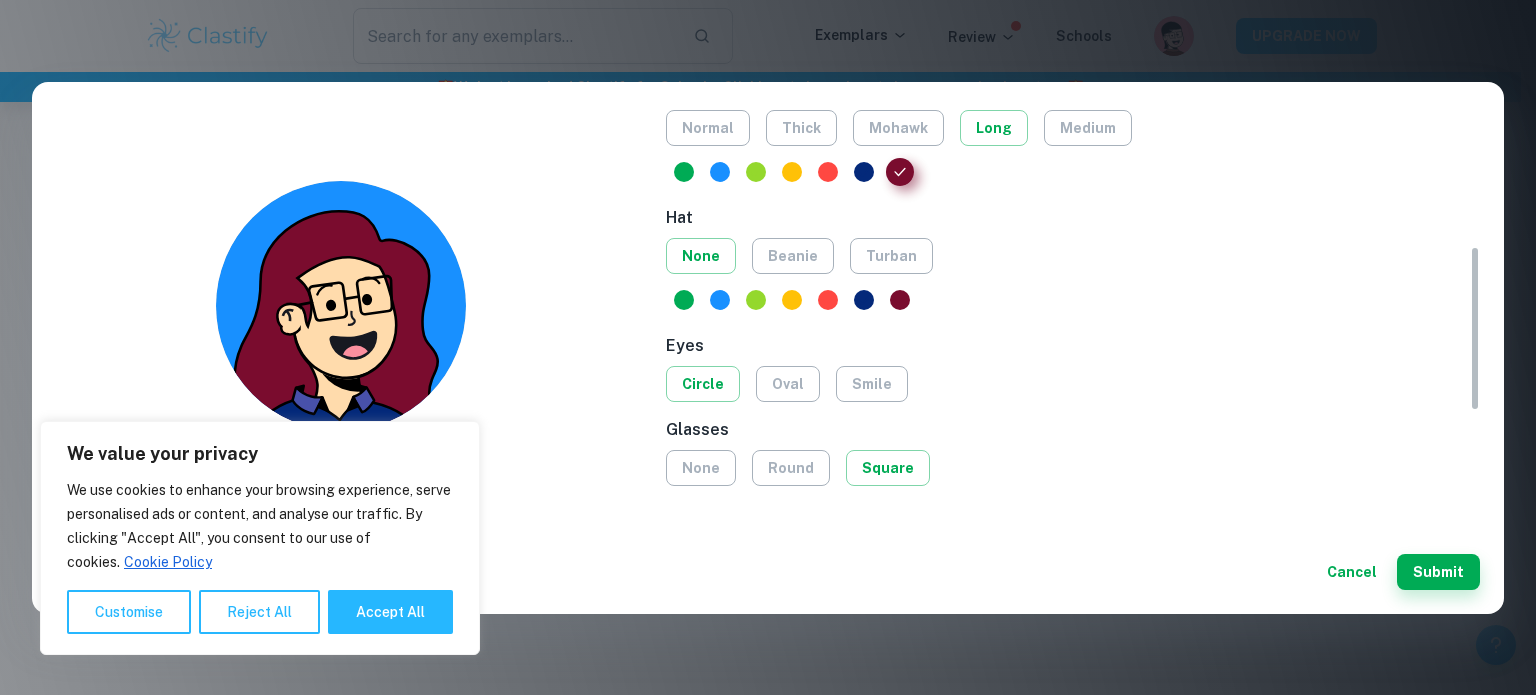 scroll, scrollTop: 340, scrollLeft: 0, axis: vertical 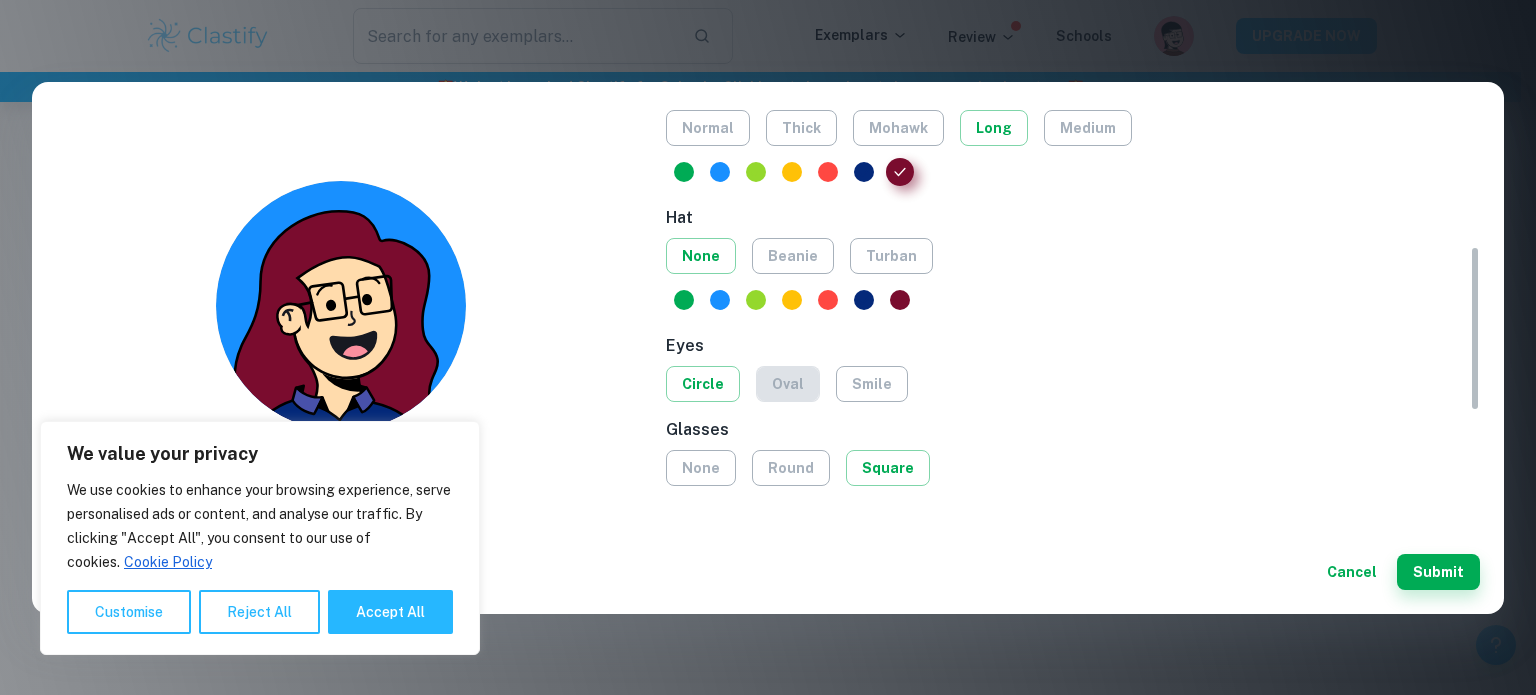 click on "oval" at bounding box center [788, 384] 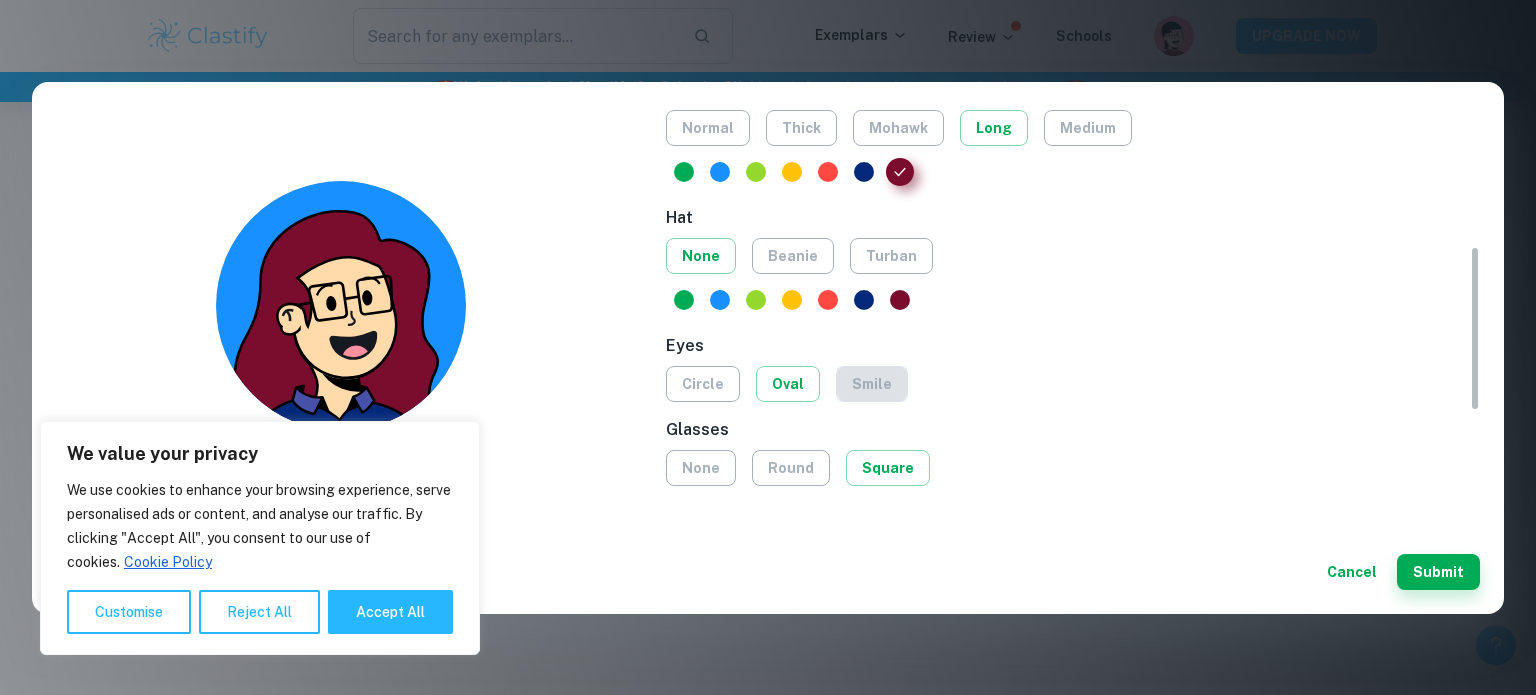 click on "smile" at bounding box center [872, 384] 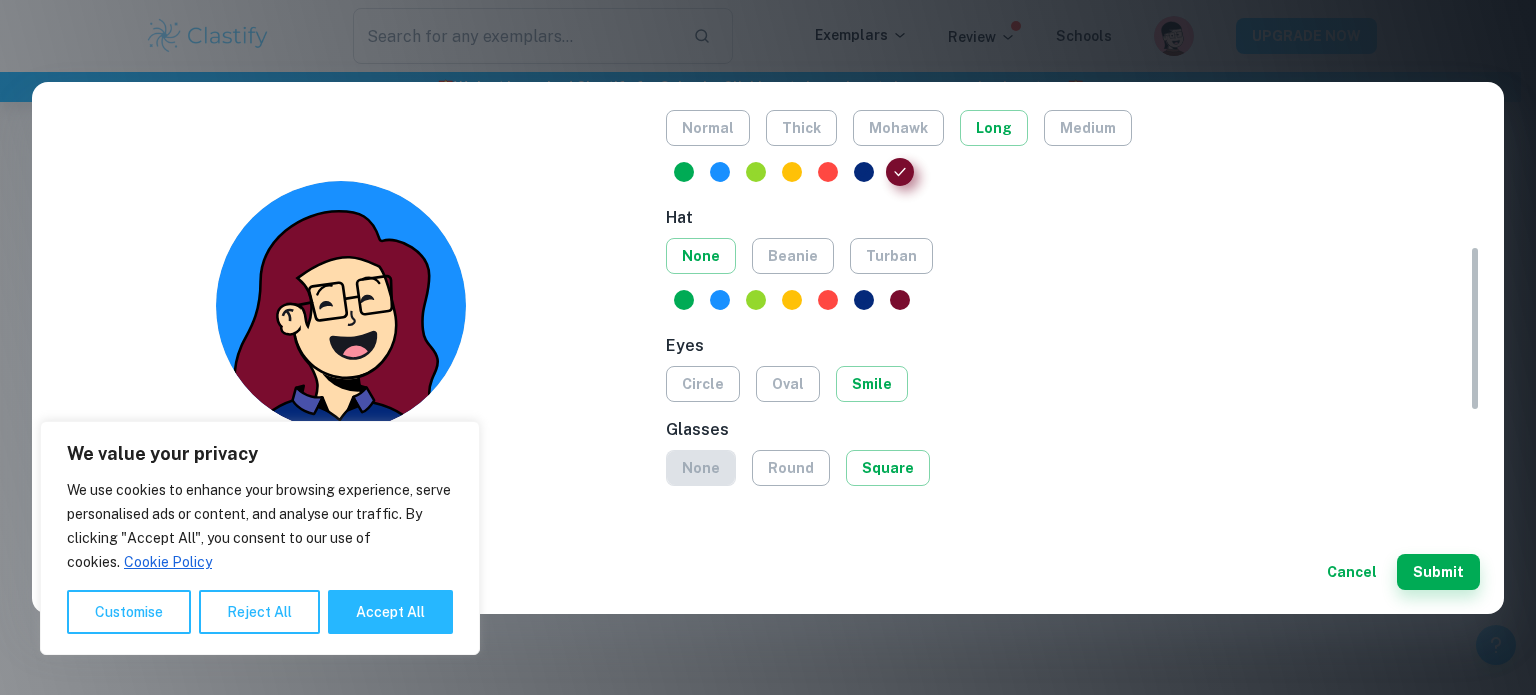 click on "none" at bounding box center [701, 468] 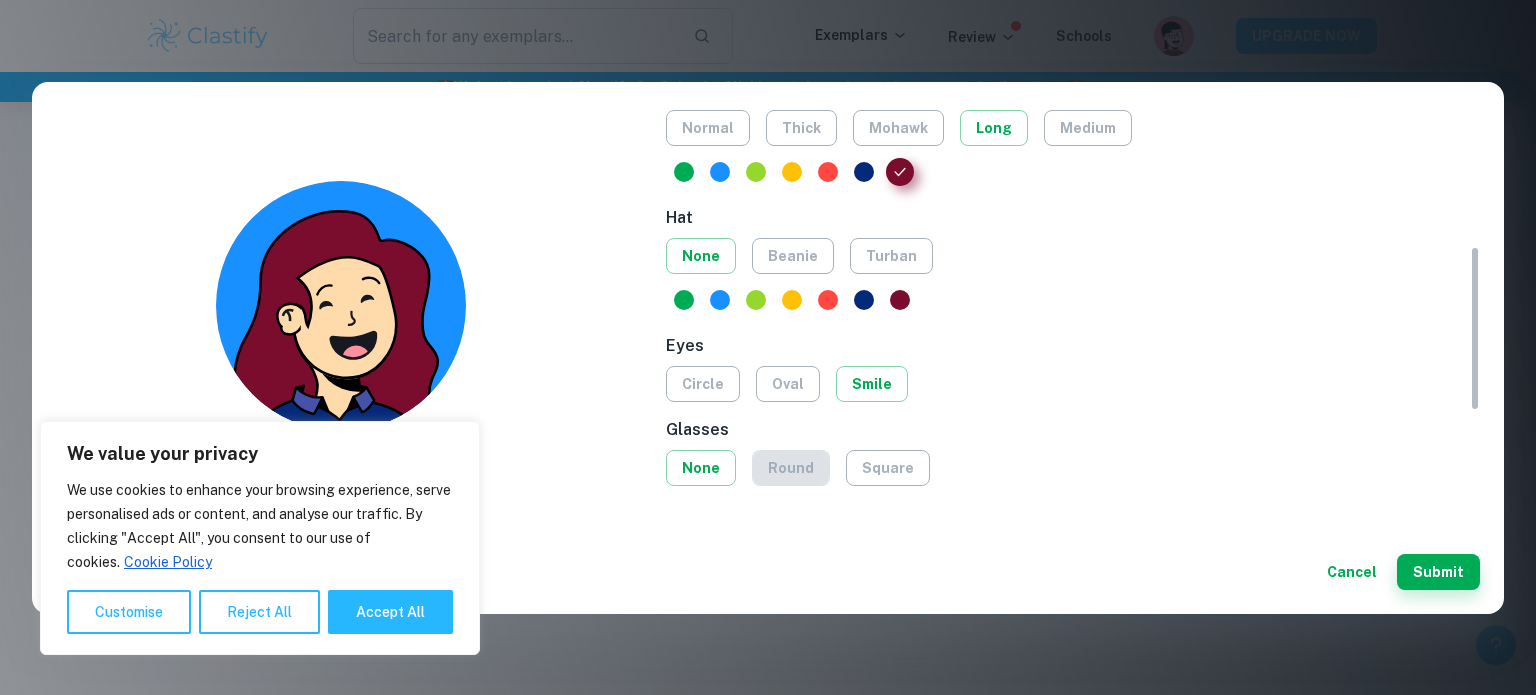 click on "round" at bounding box center [791, 468] 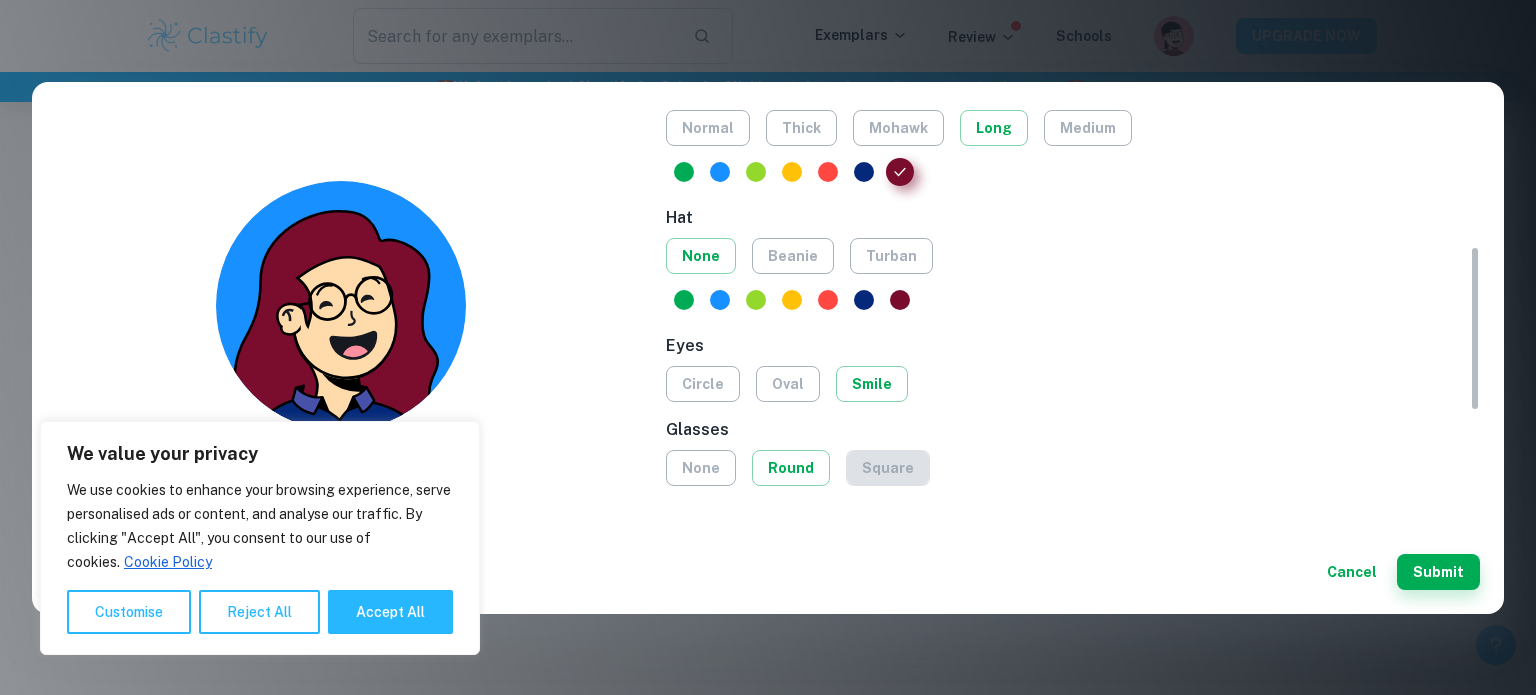 click on "square" at bounding box center (888, 468) 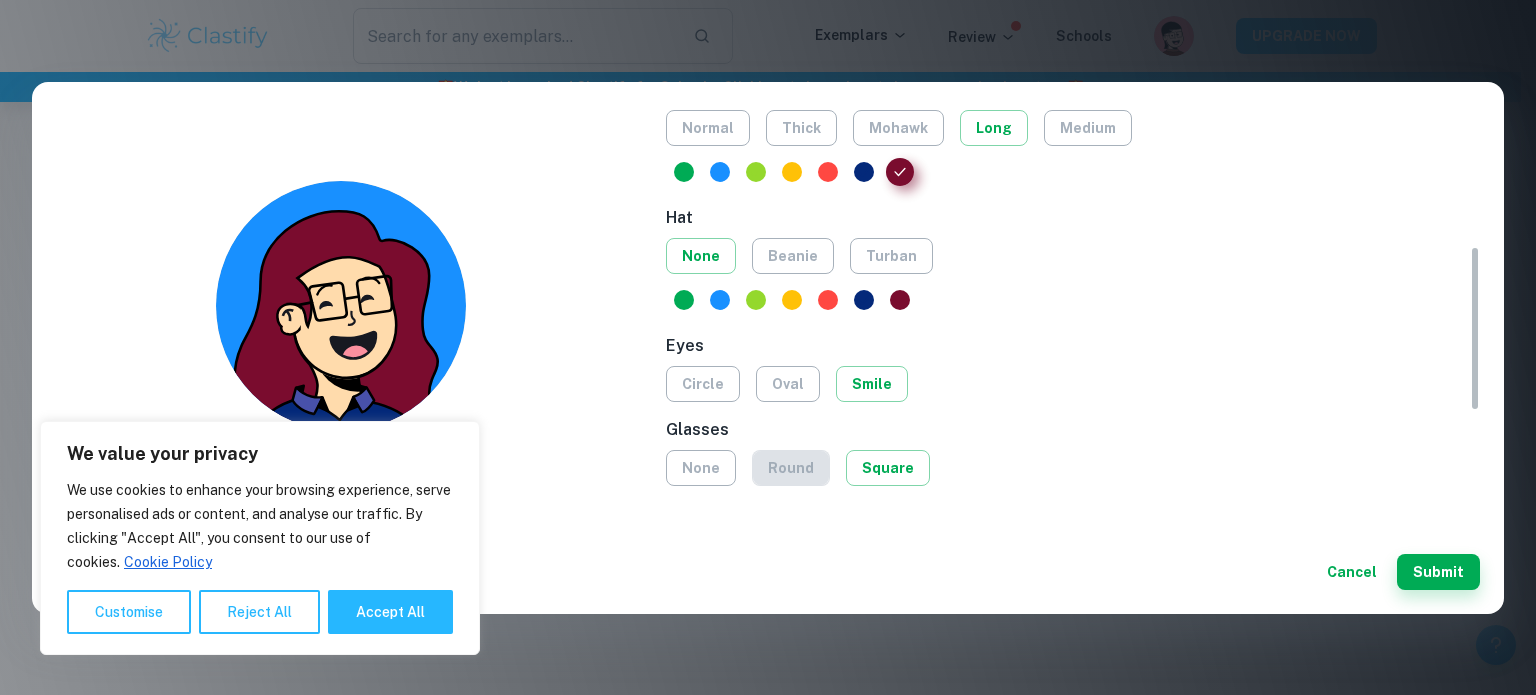 click on "round" at bounding box center [791, 468] 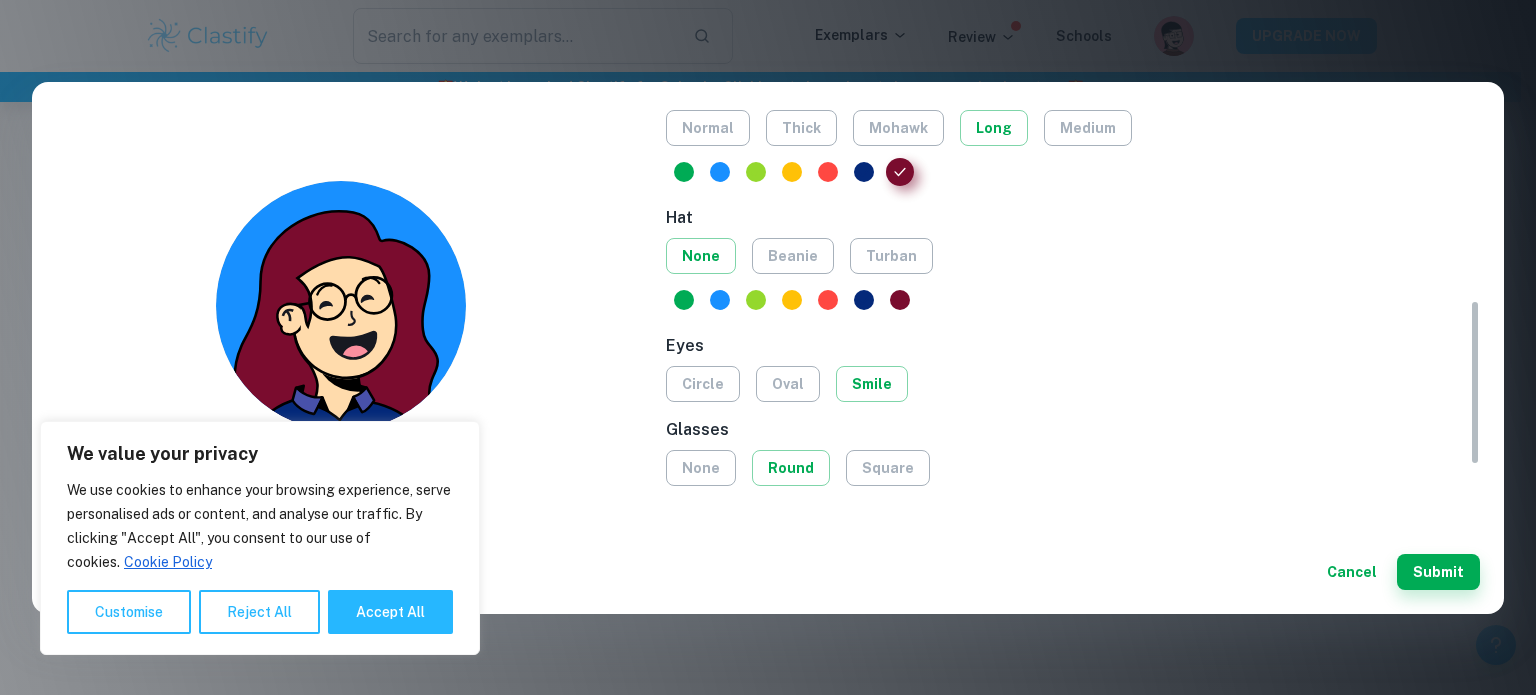 scroll, scrollTop: 504, scrollLeft: 0, axis: vertical 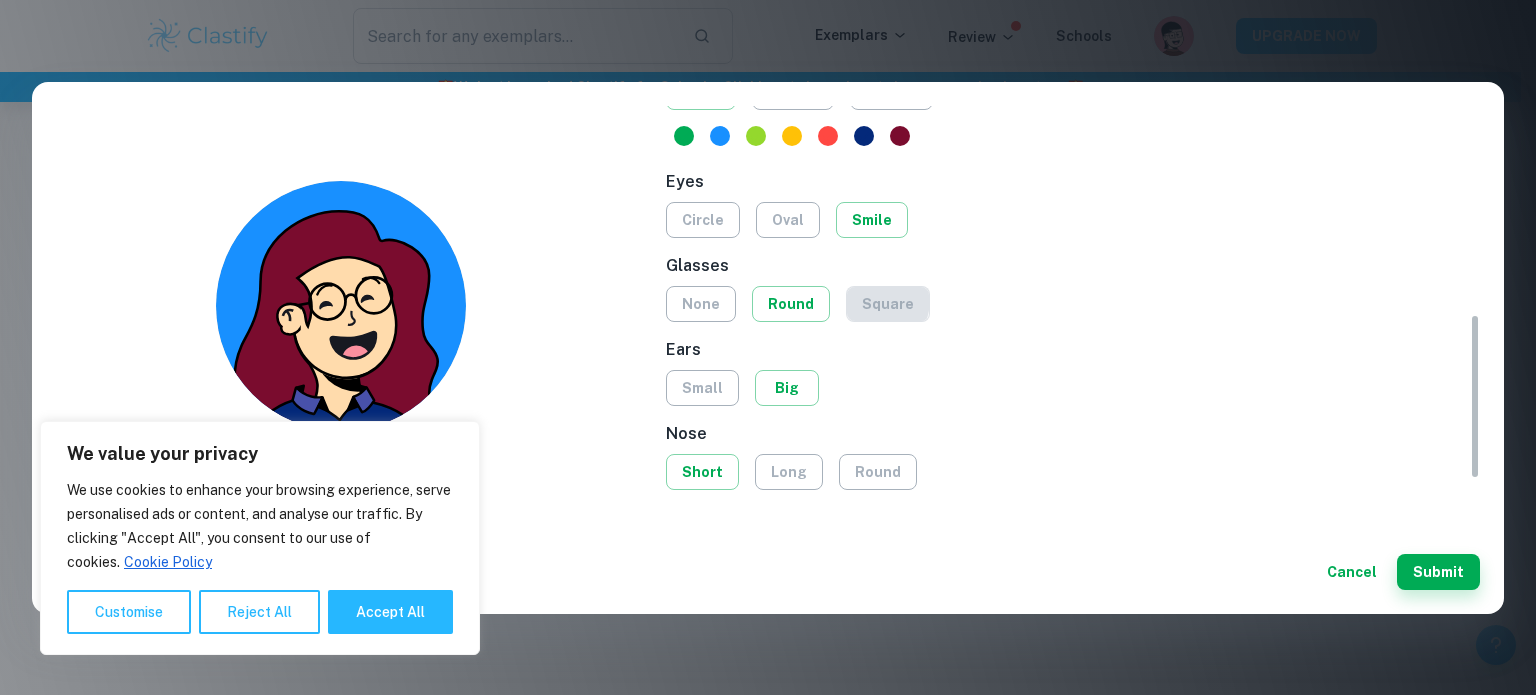 click on "square" at bounding box center [888, 304] 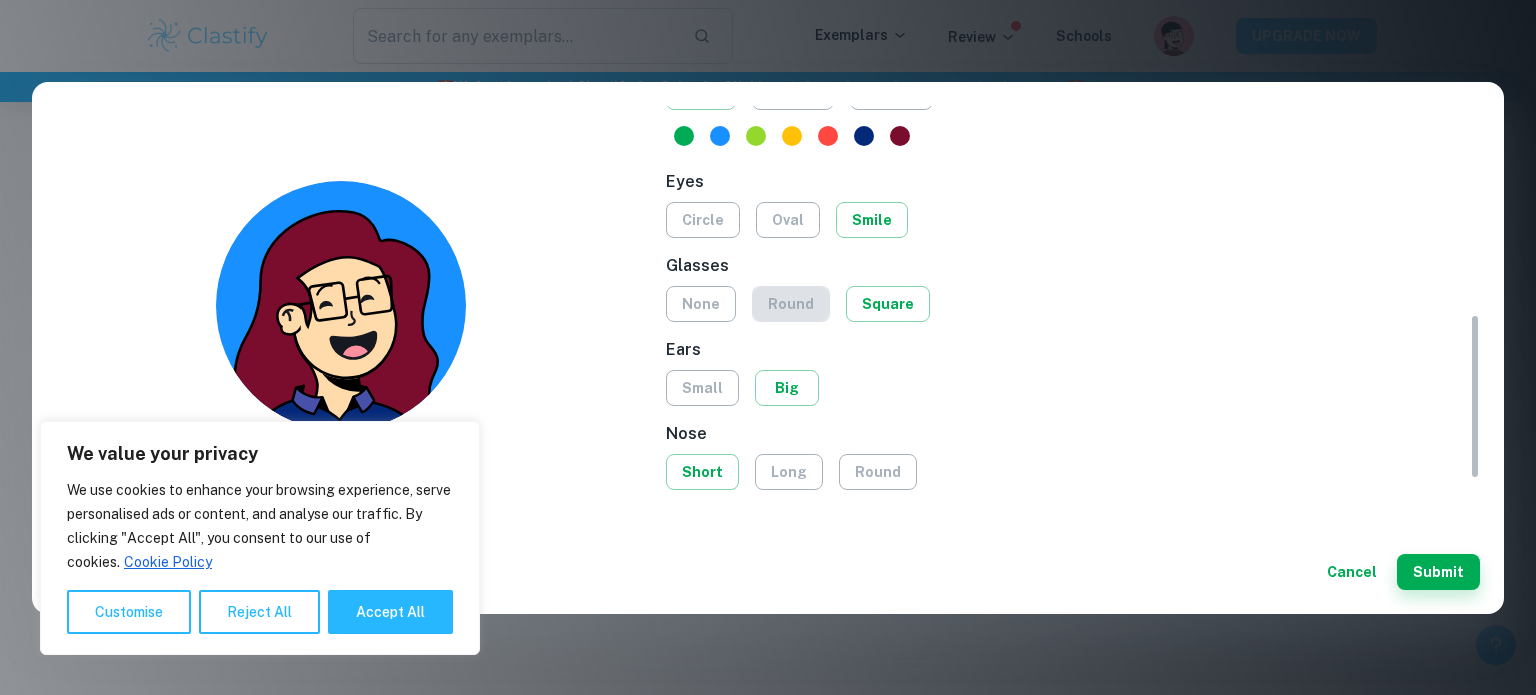 click on "round" at bounding box center [791, 304] 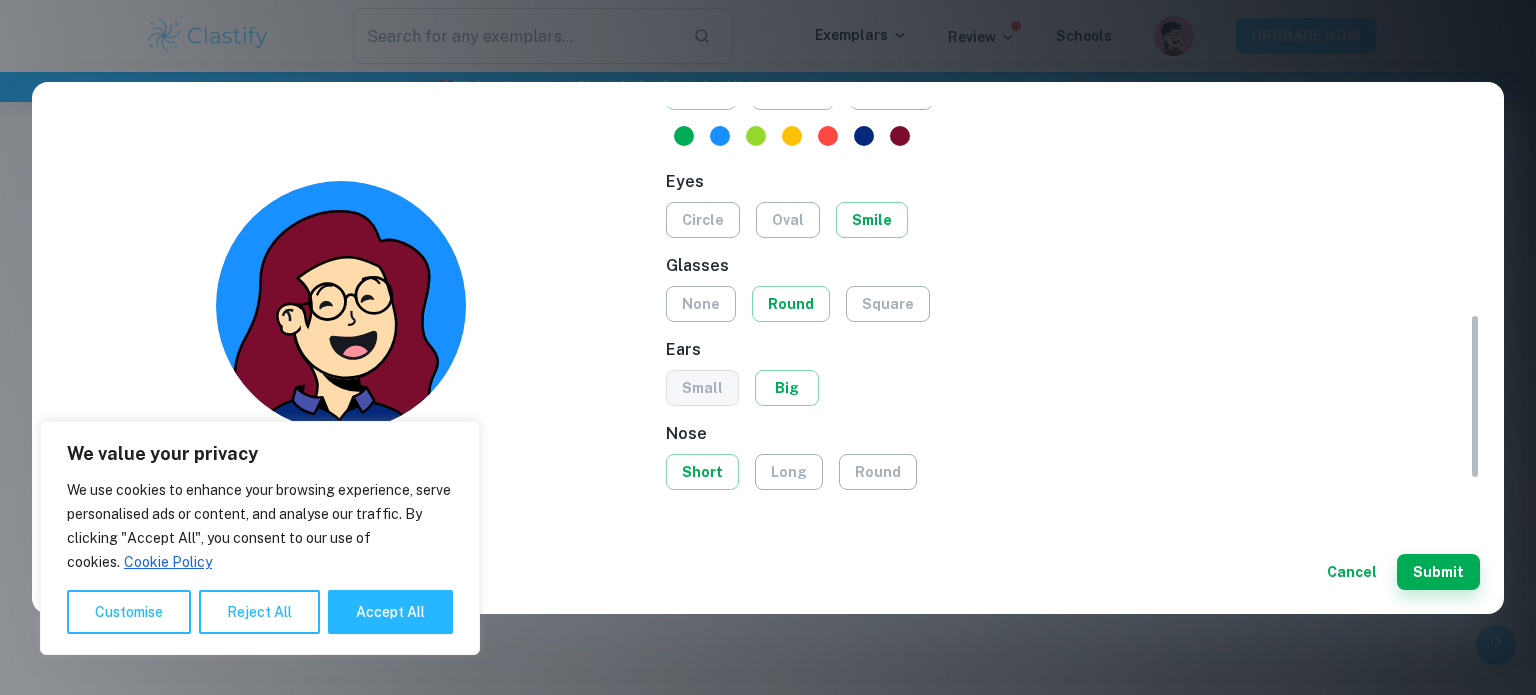 click on "small" at bounding box center (702, 388) 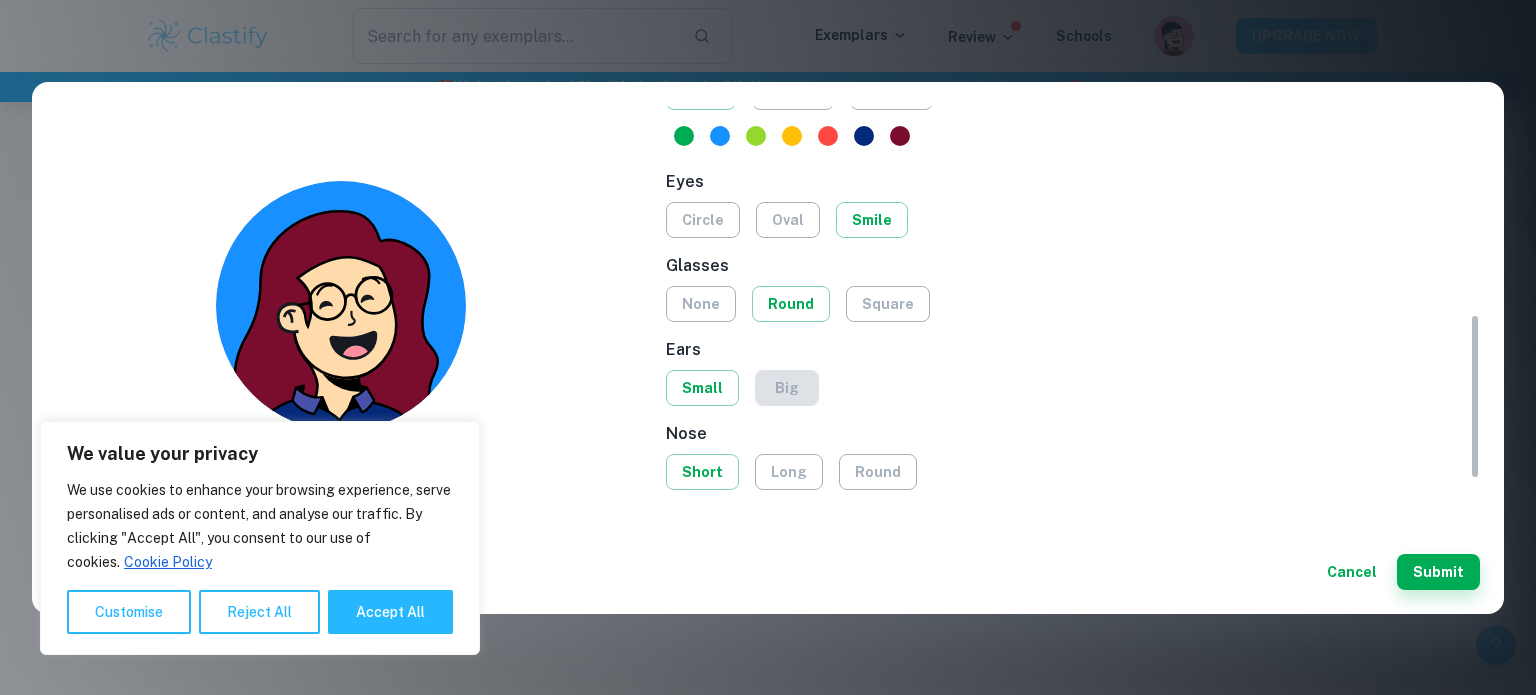 click on "big" at bounding box center (787, 388) 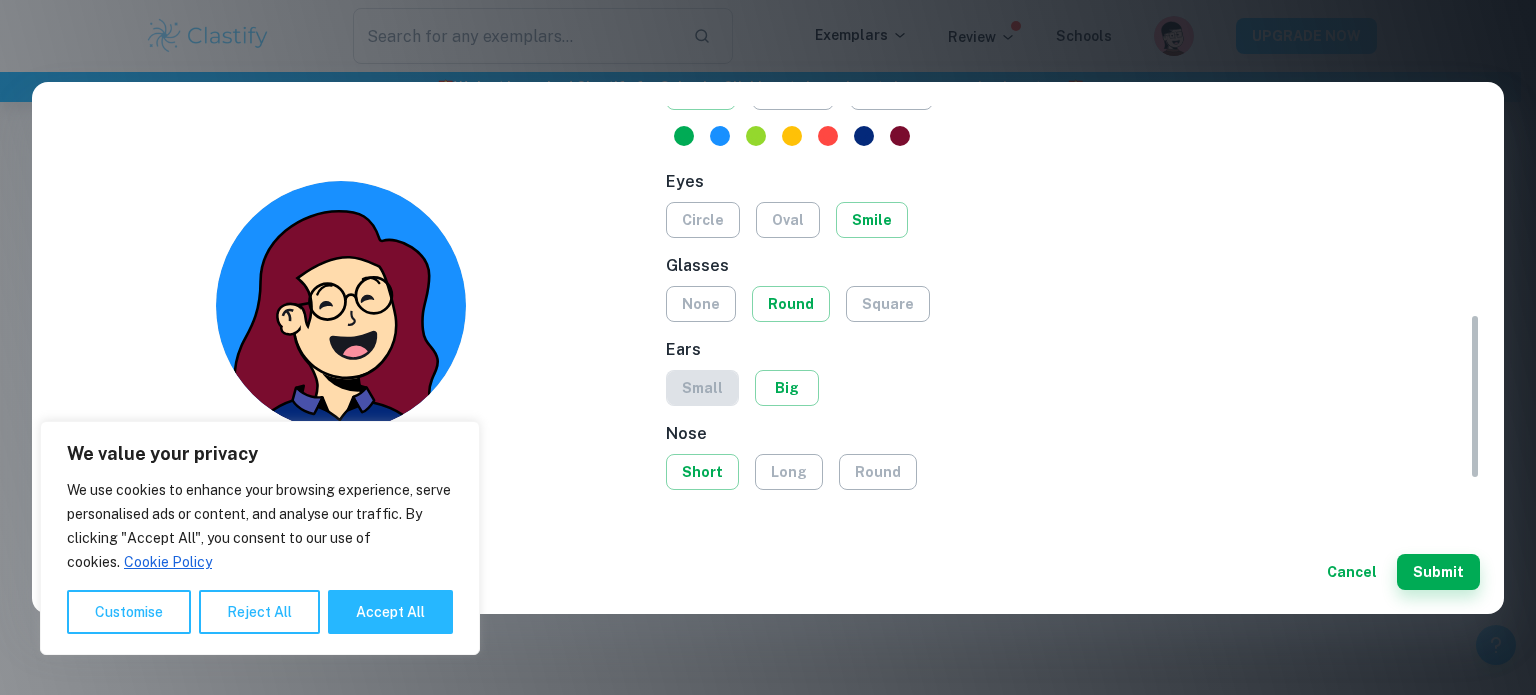 click on "small" at bounding box center [702, 388] 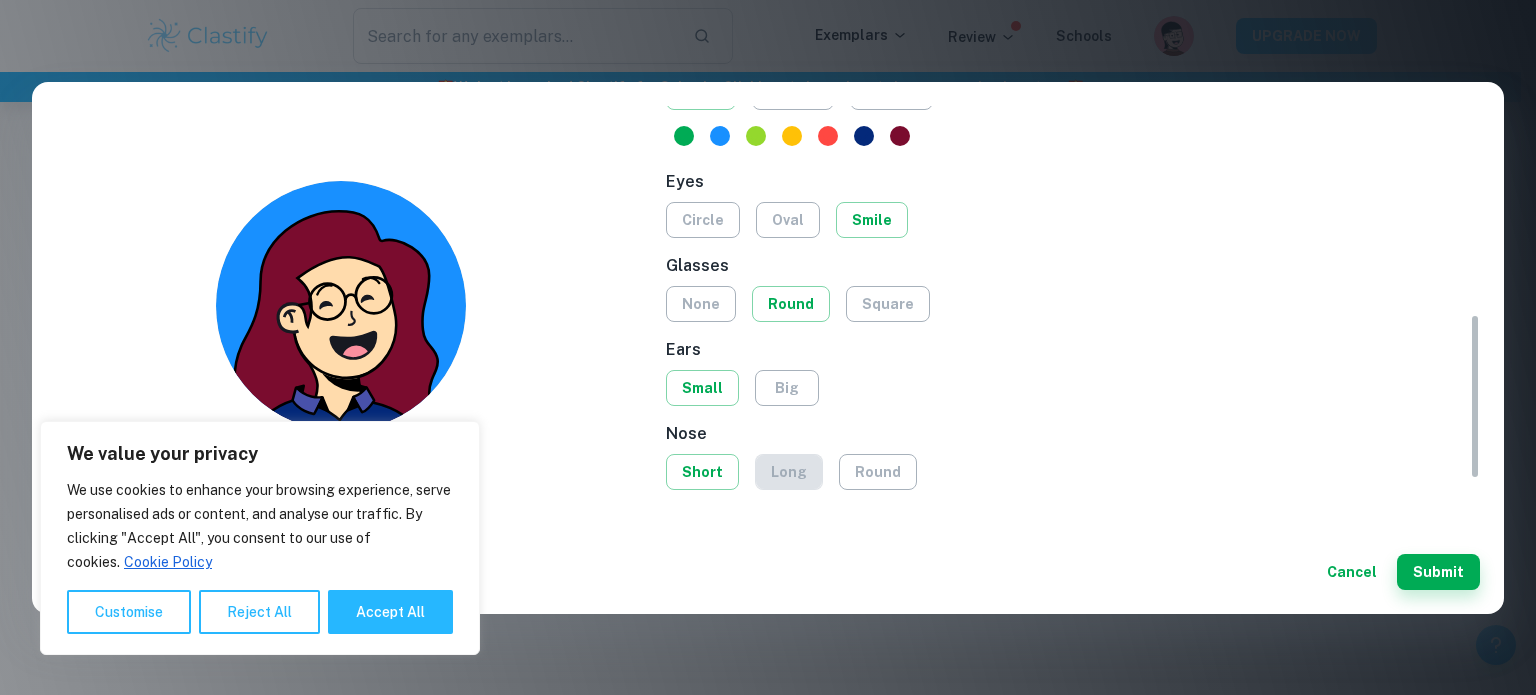 click on "long" at bounding box center [789, 472] 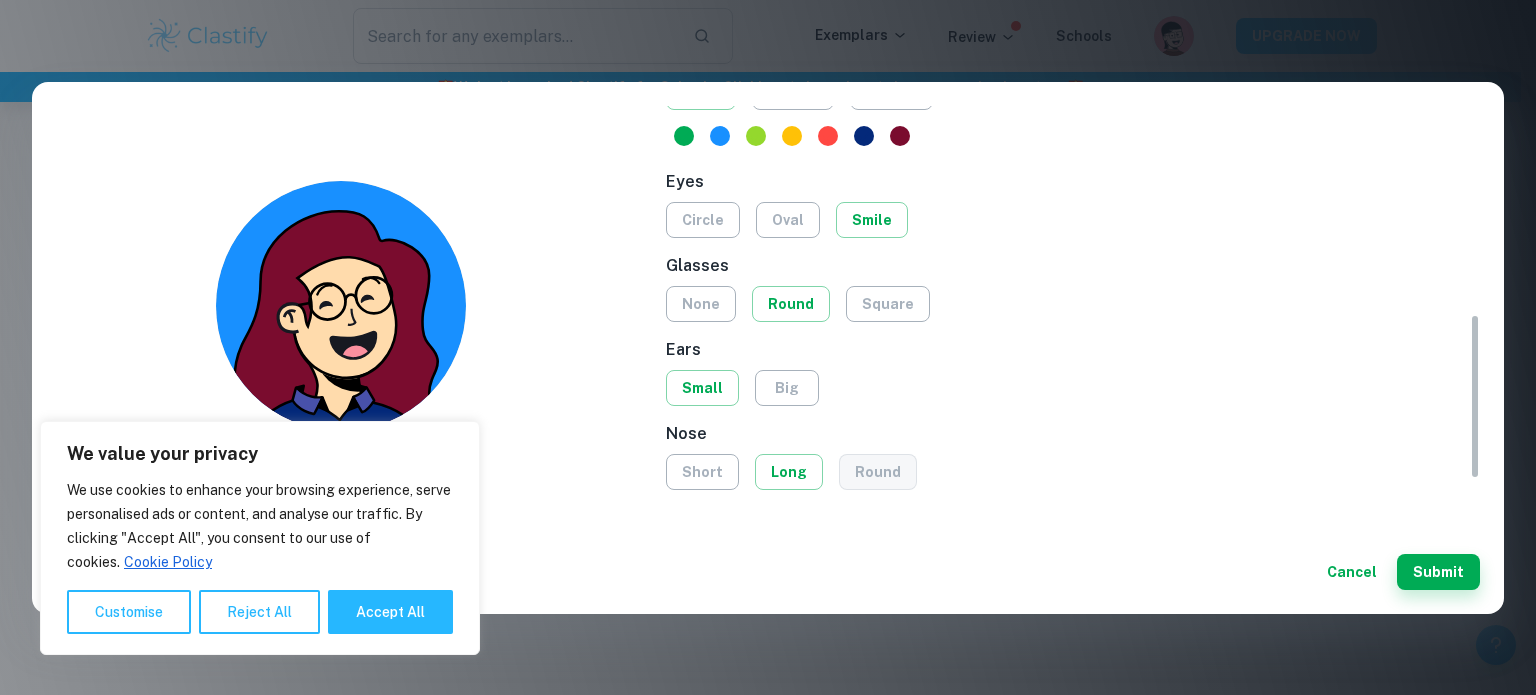 click on "round" at bounding box center (878, 472) 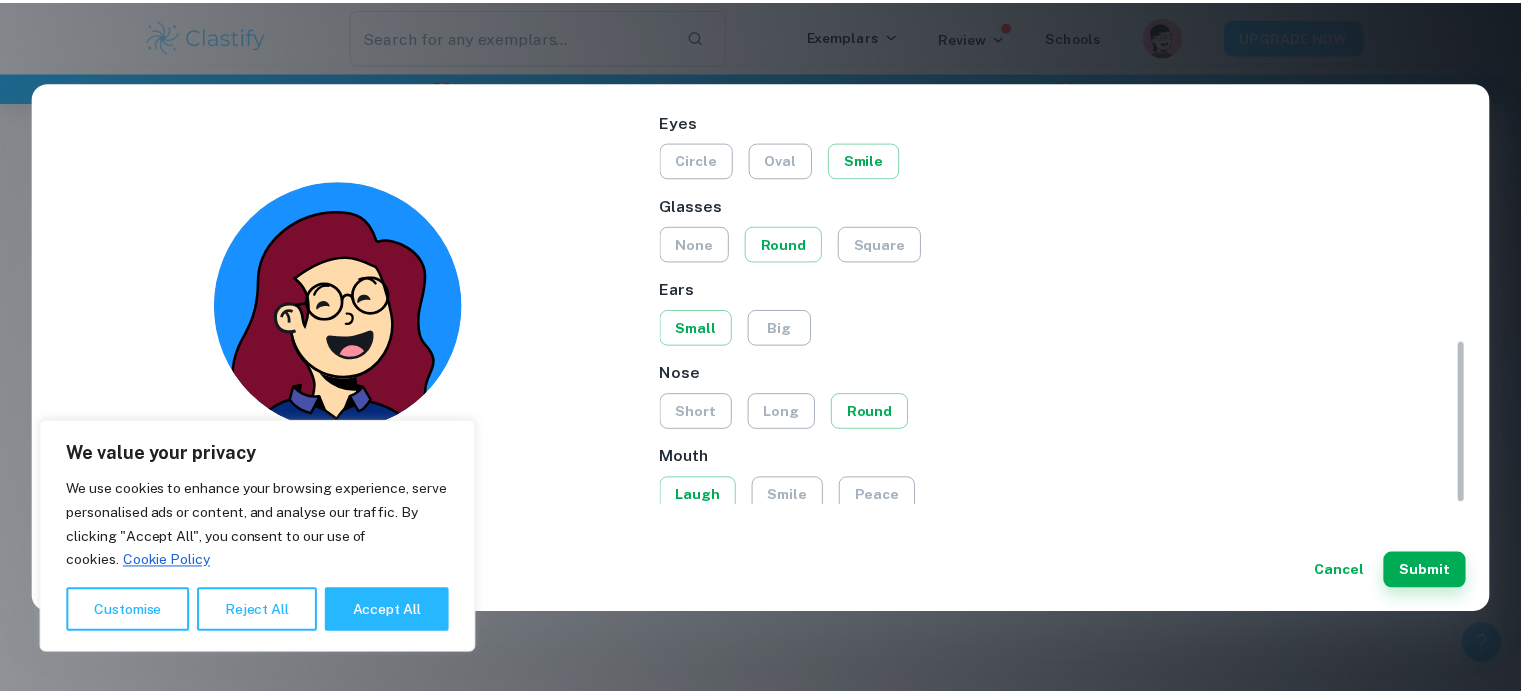 scroll, scrollTop: 568, scrollLeft: 0, axis: vertical 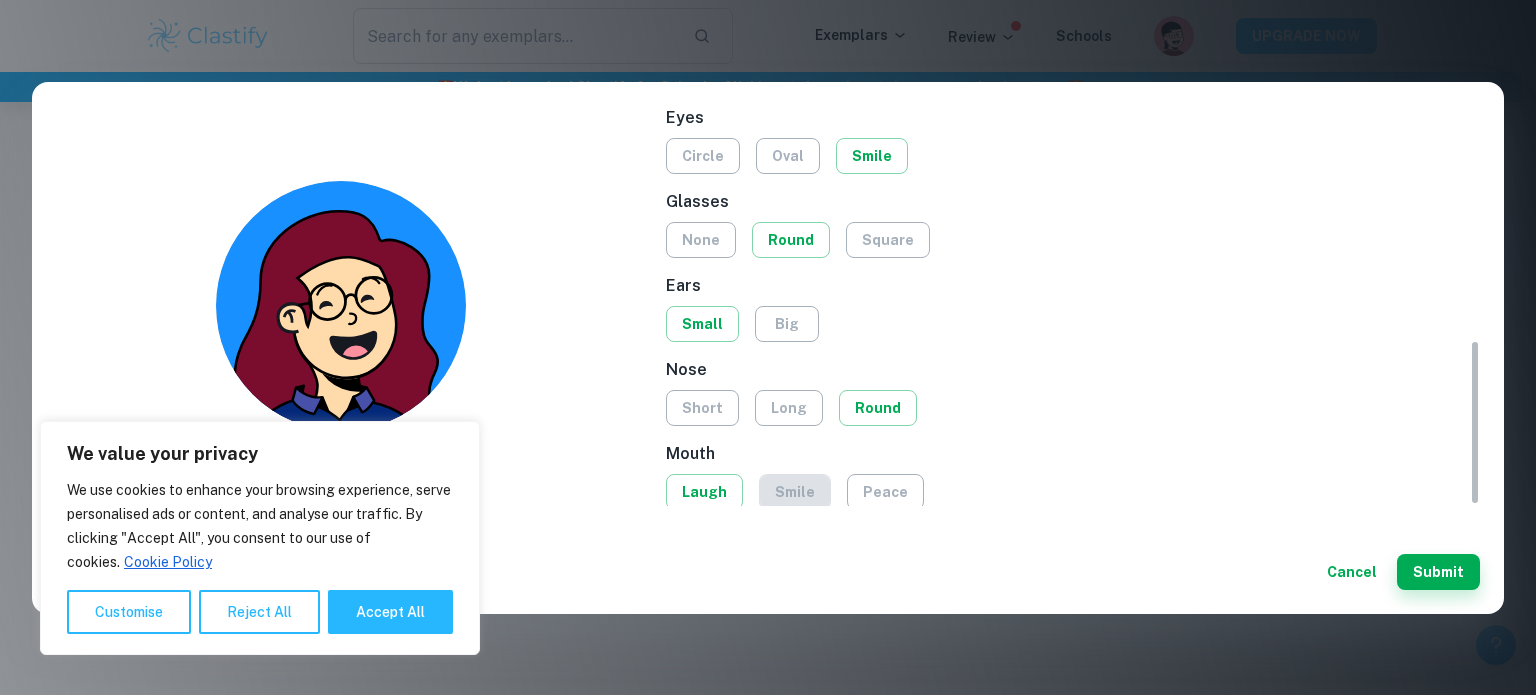 click on "smile" at bounding box center (795, 492) 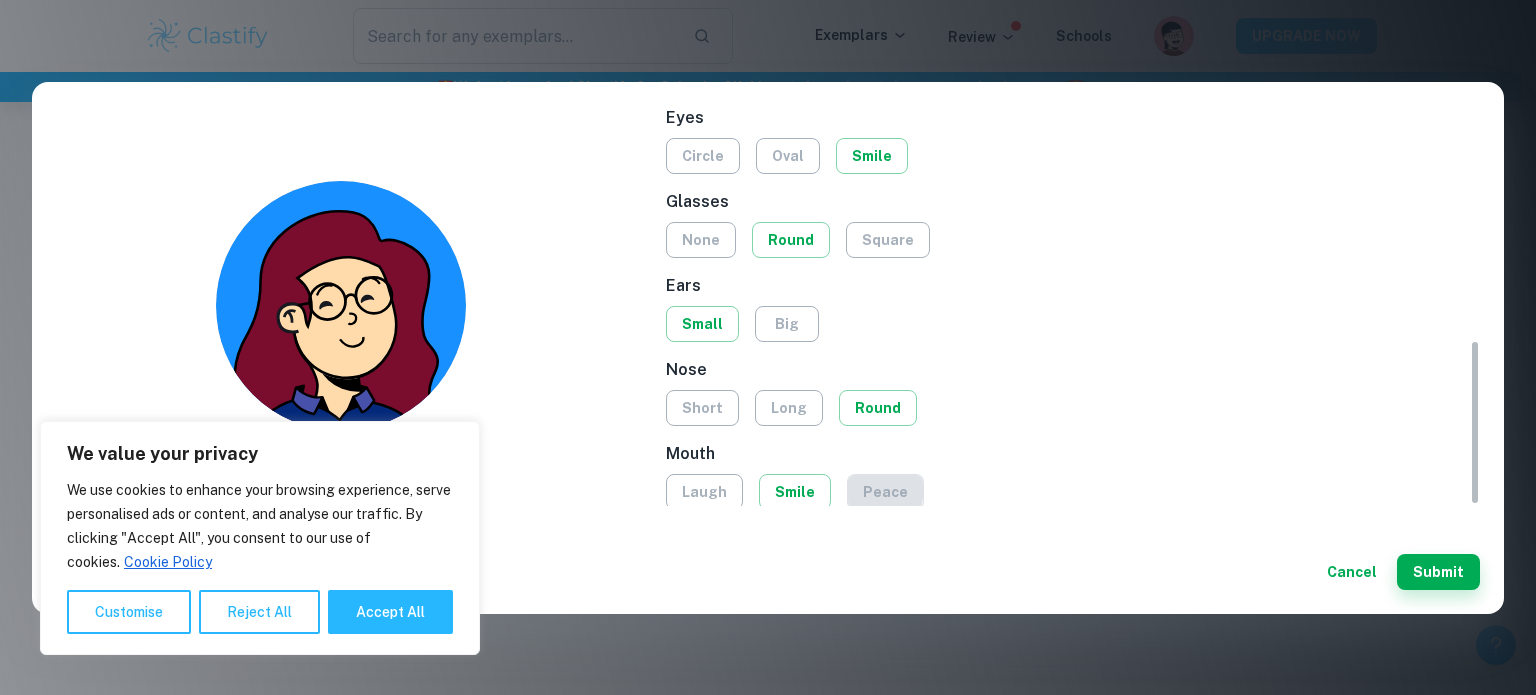 click on "peace" at bounding box center [885, 492] 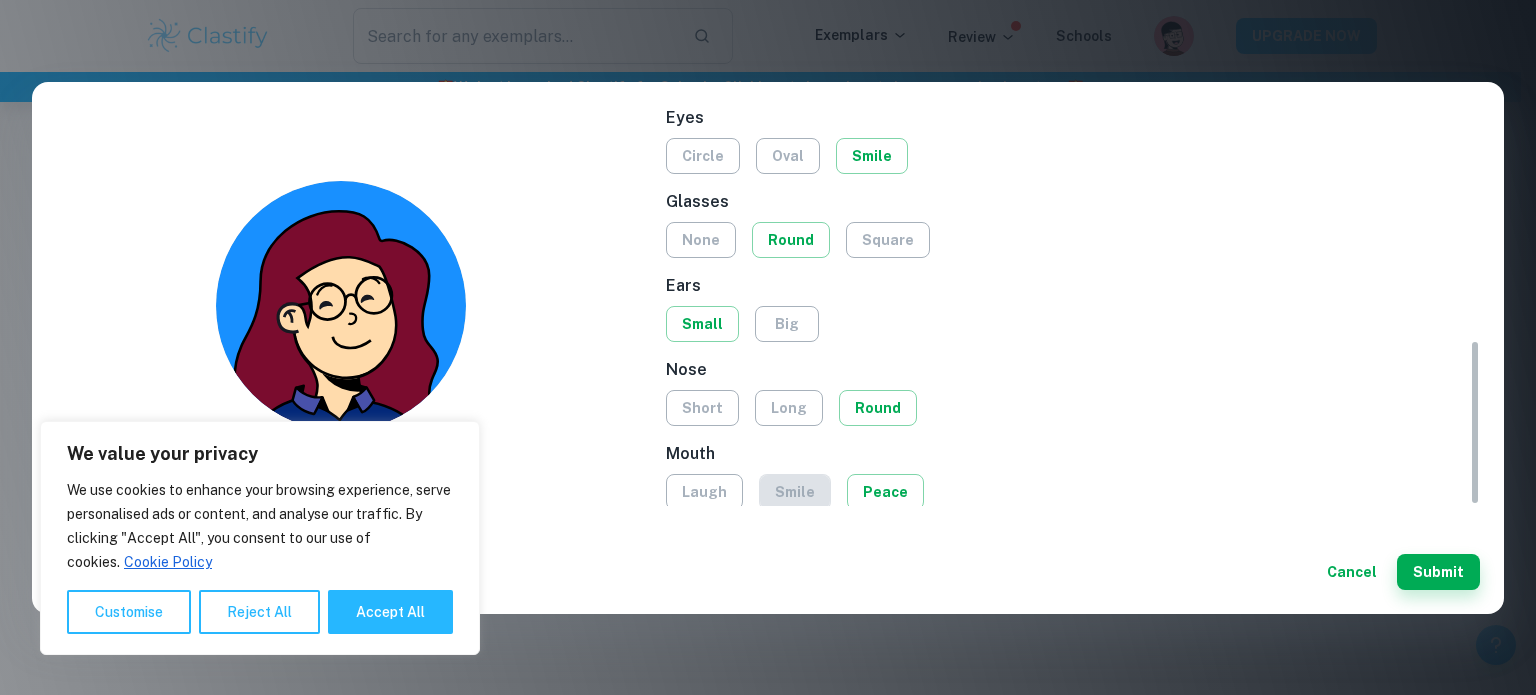 click on "smile" at bounding box center [795, 492] 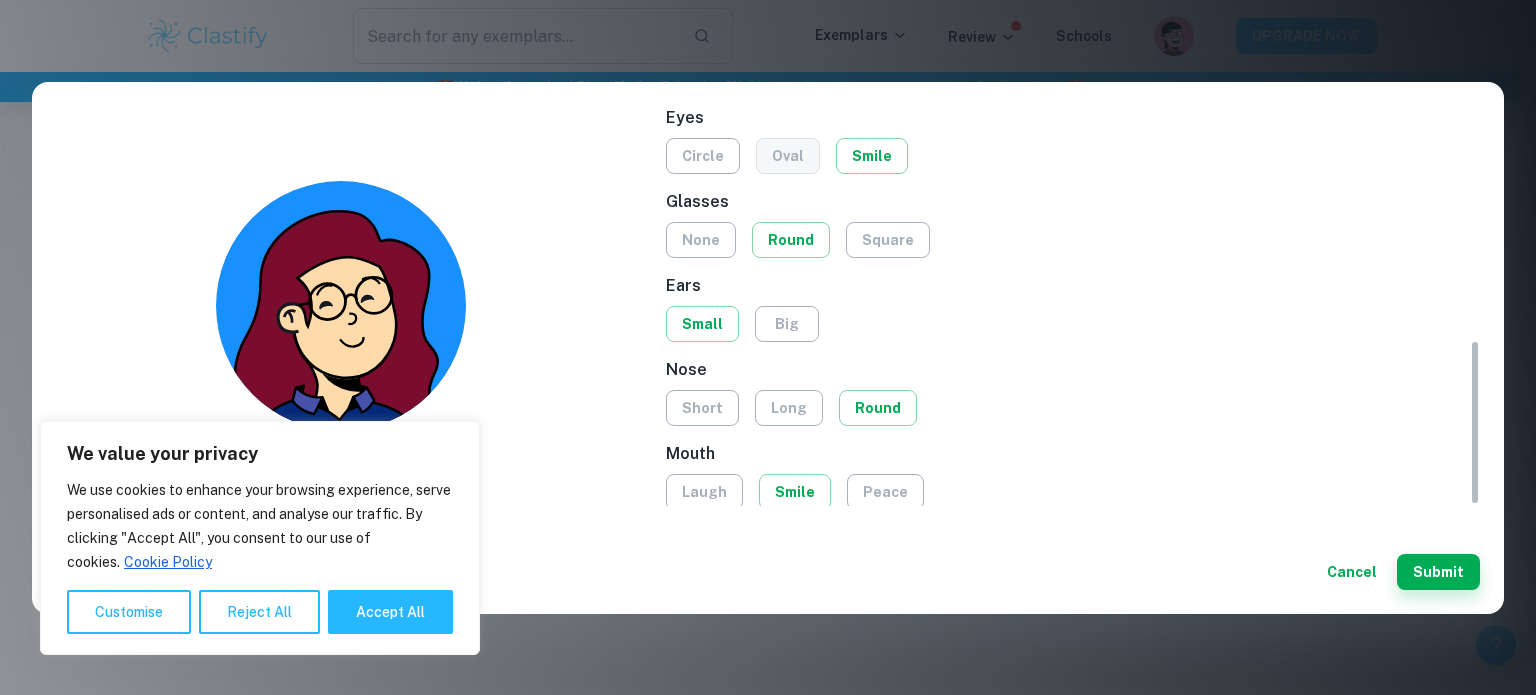 click on "oval" at bounding box center (788, 156) 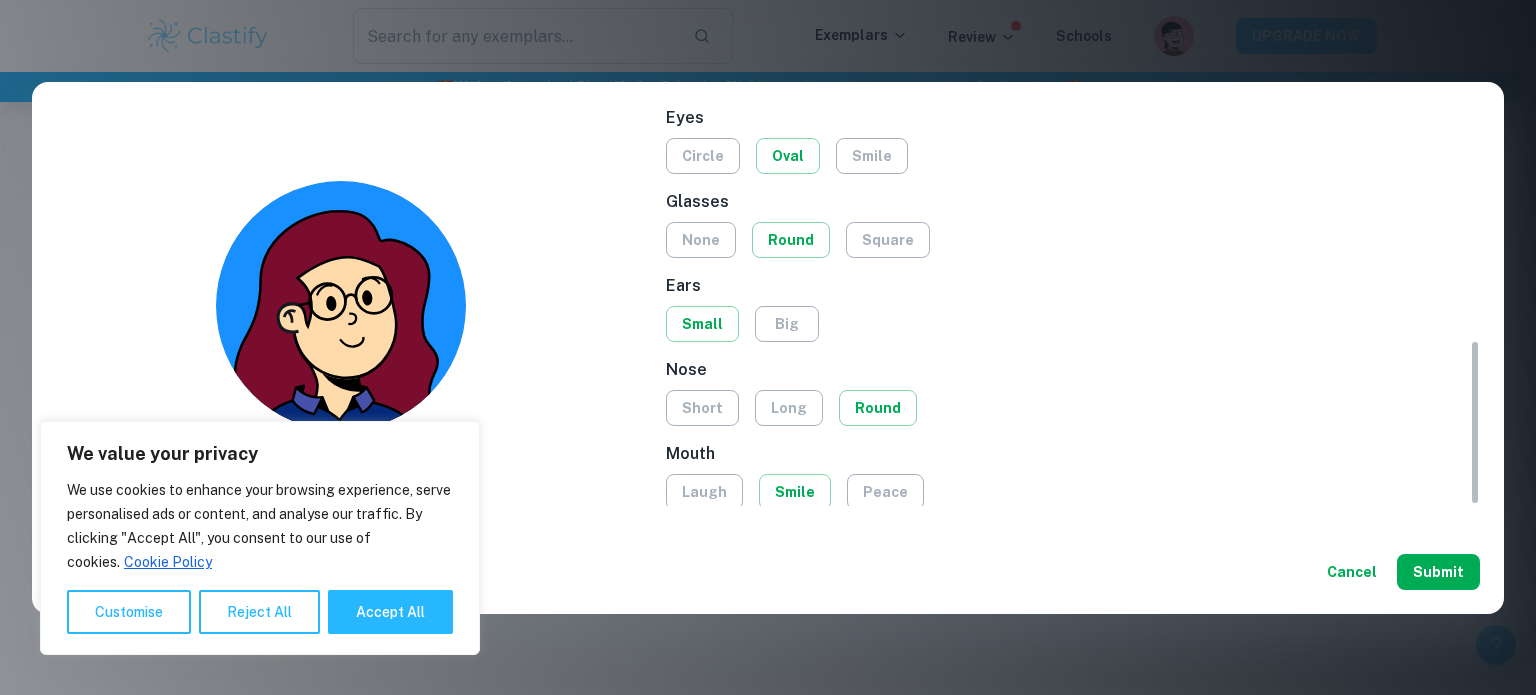 click on "Submit" at bounding box center (1438, 572) 